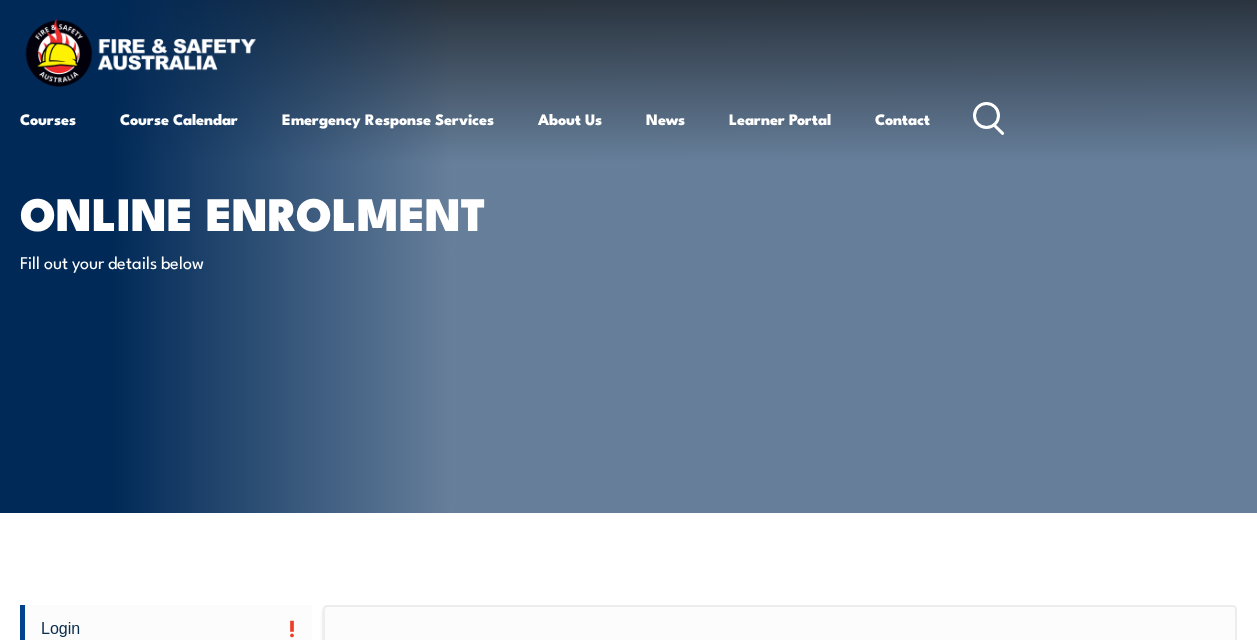 scroll, scrollTop: 0, scrollLeft: 0, axis: both 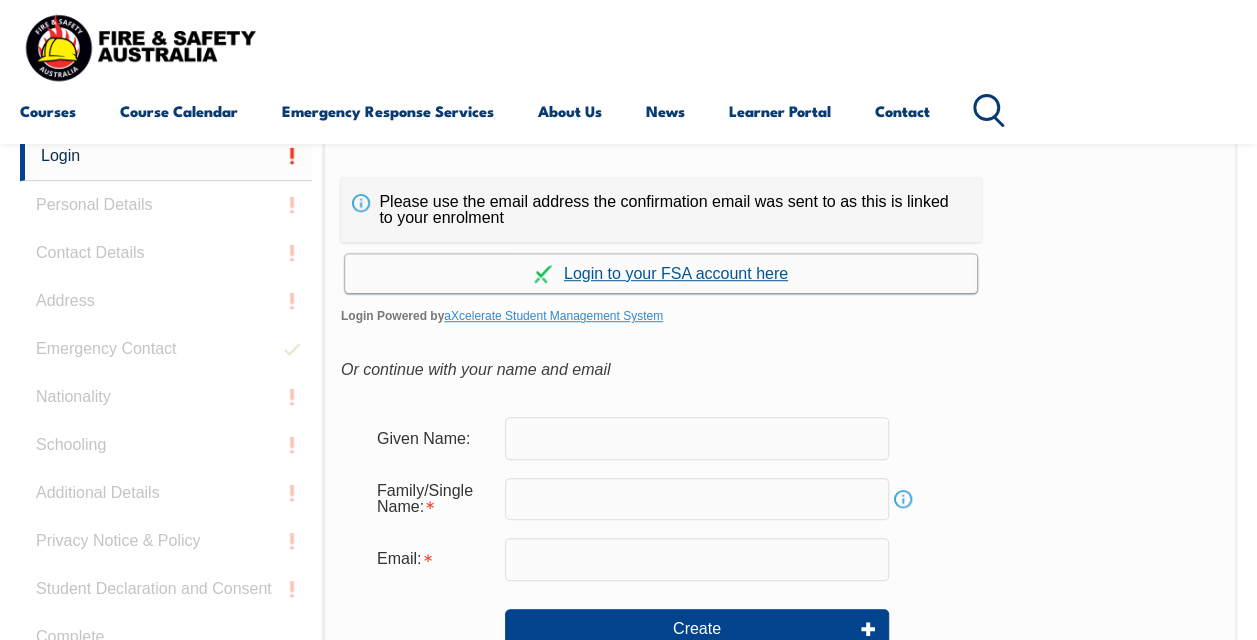 click on "Continue with aXcelerate" at bounding box center [661, 273] 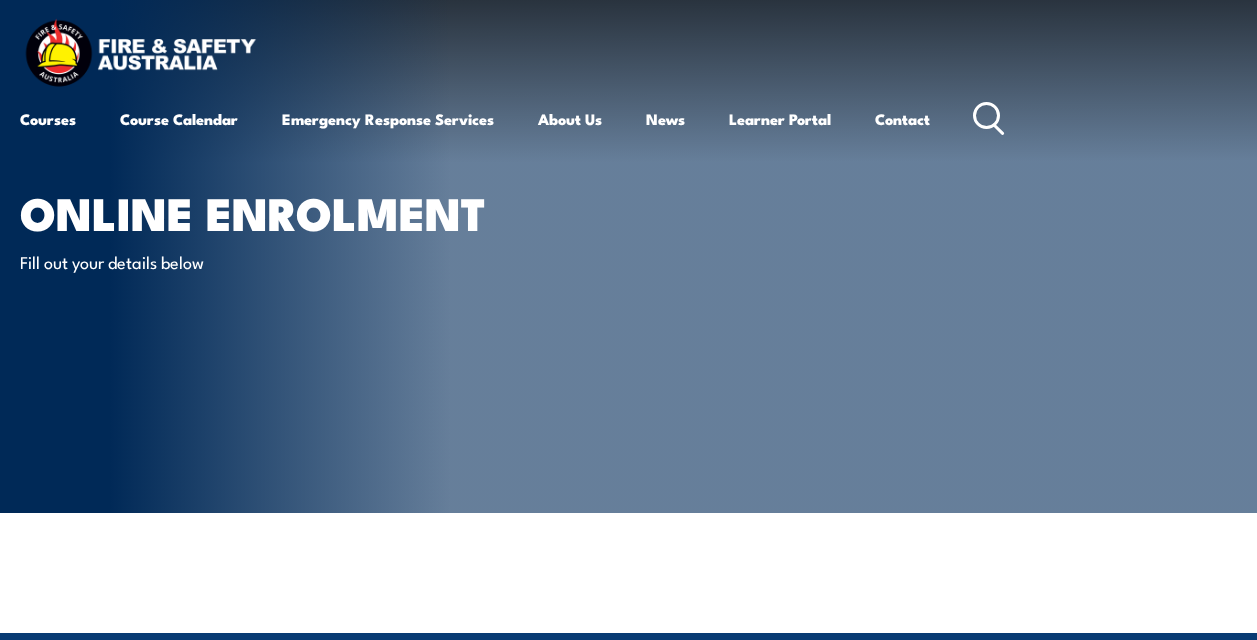 scroll, scrollTop: 0, scrollLeft: 0, axis: both 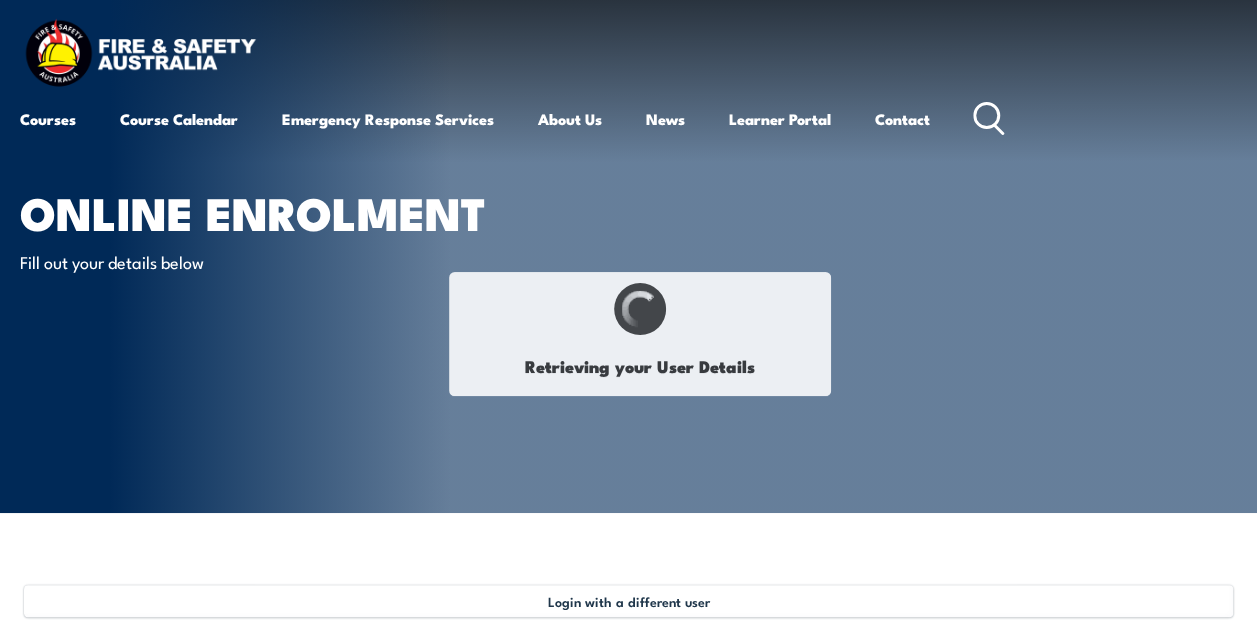select on "Mr" 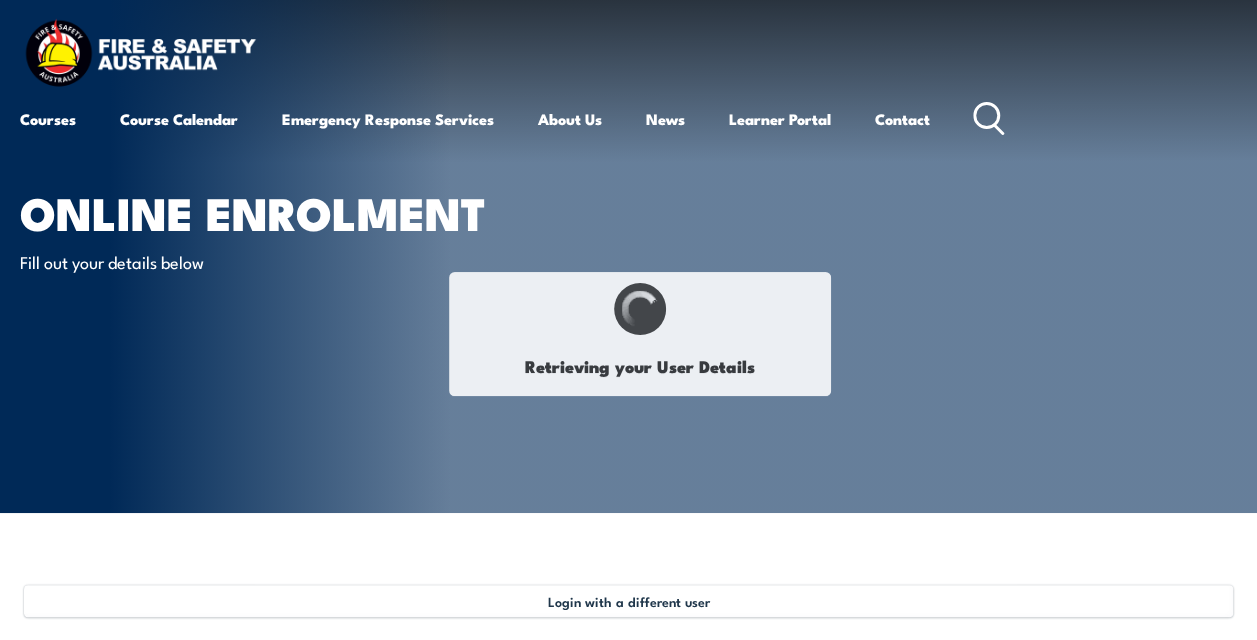 type on "[PERSON_NAME]" 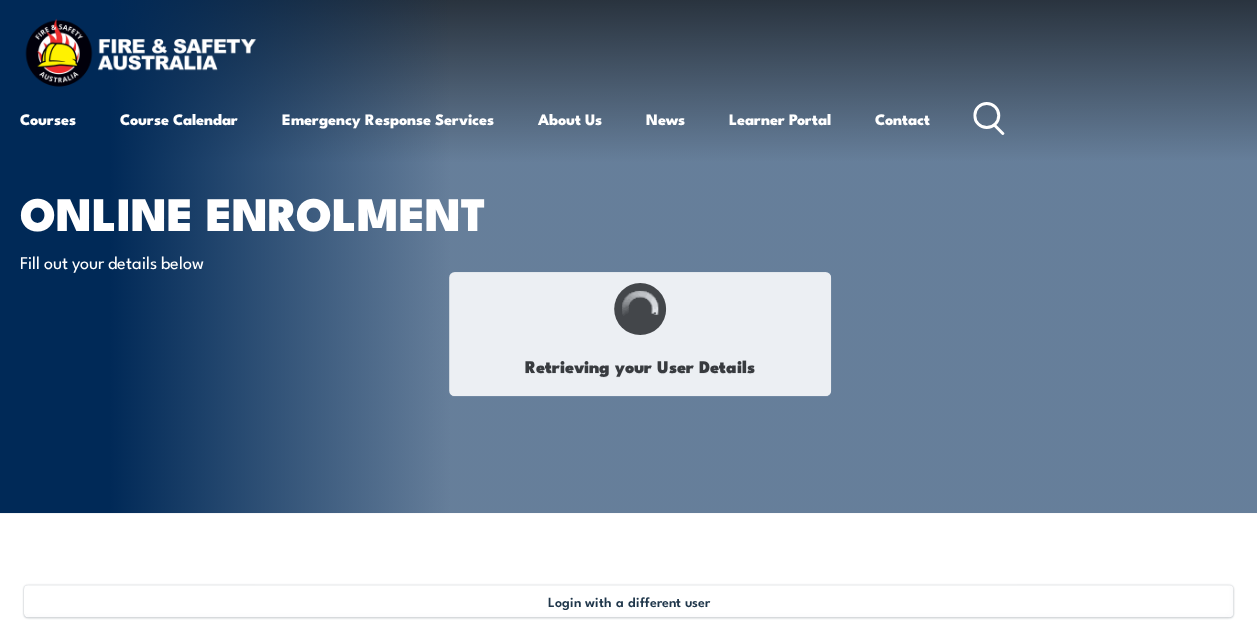 type on "0417 039 461" 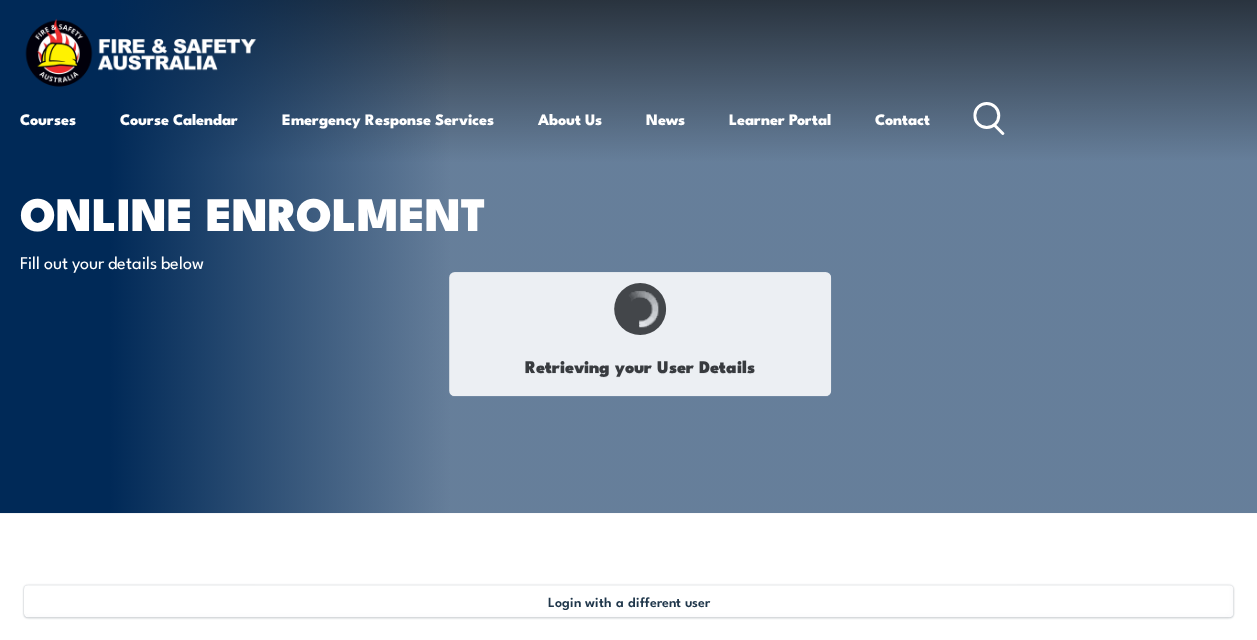 type on "Fabian" 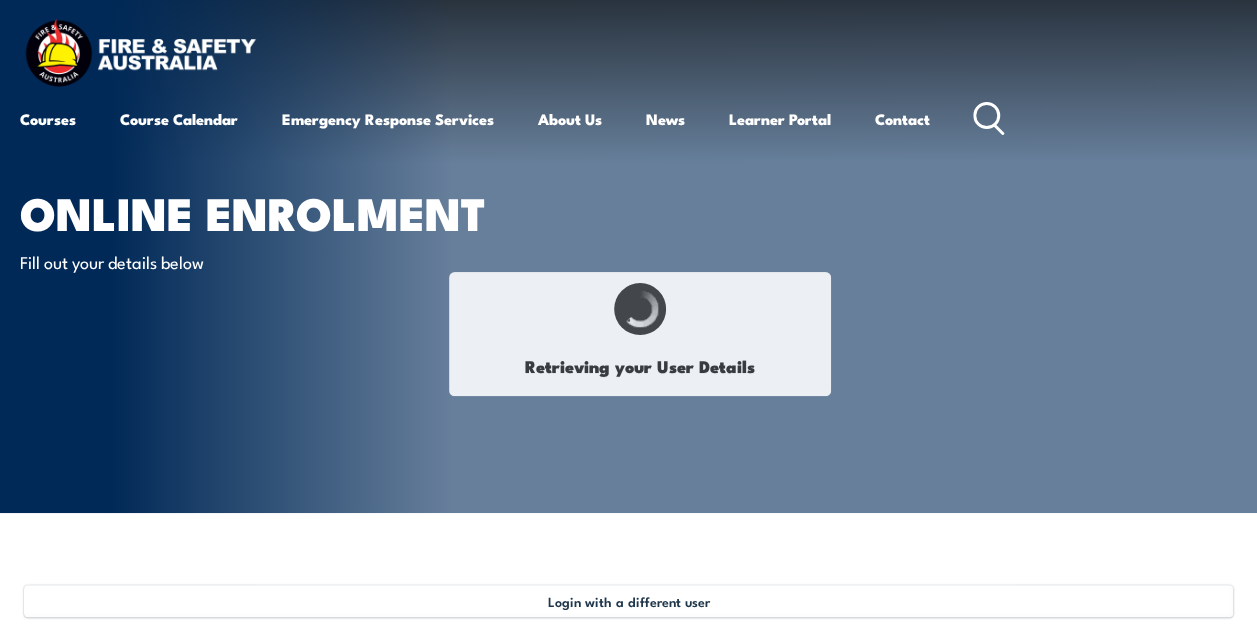 type on "April 27, 1974" 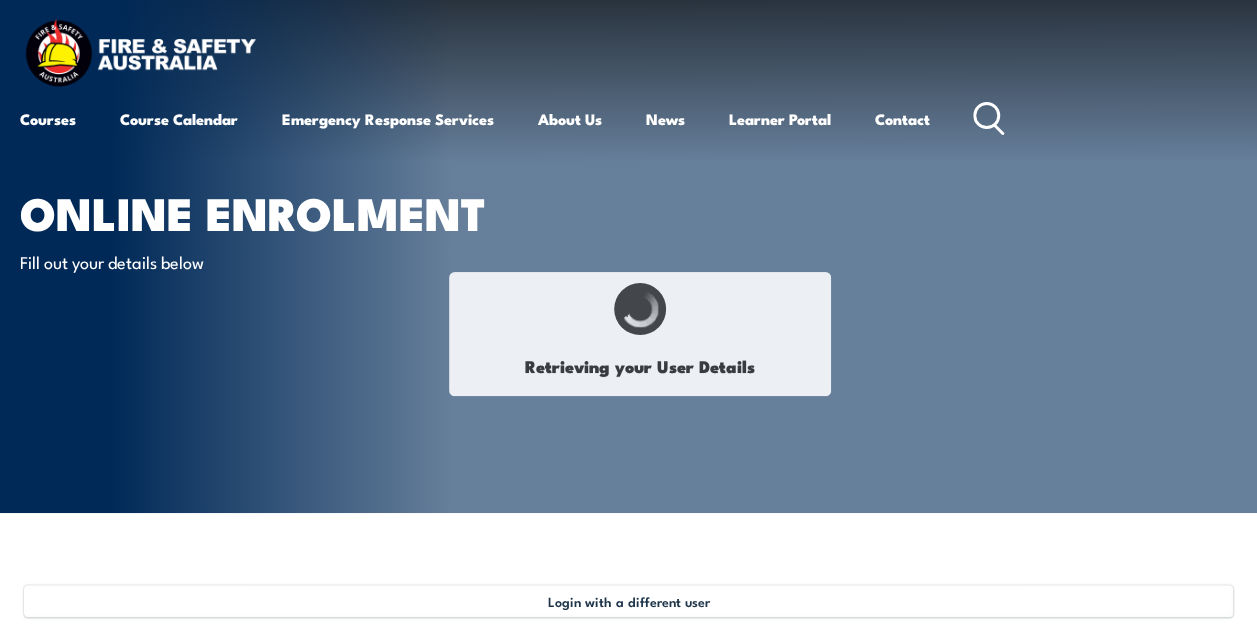 type on "4A7SKRQND3" 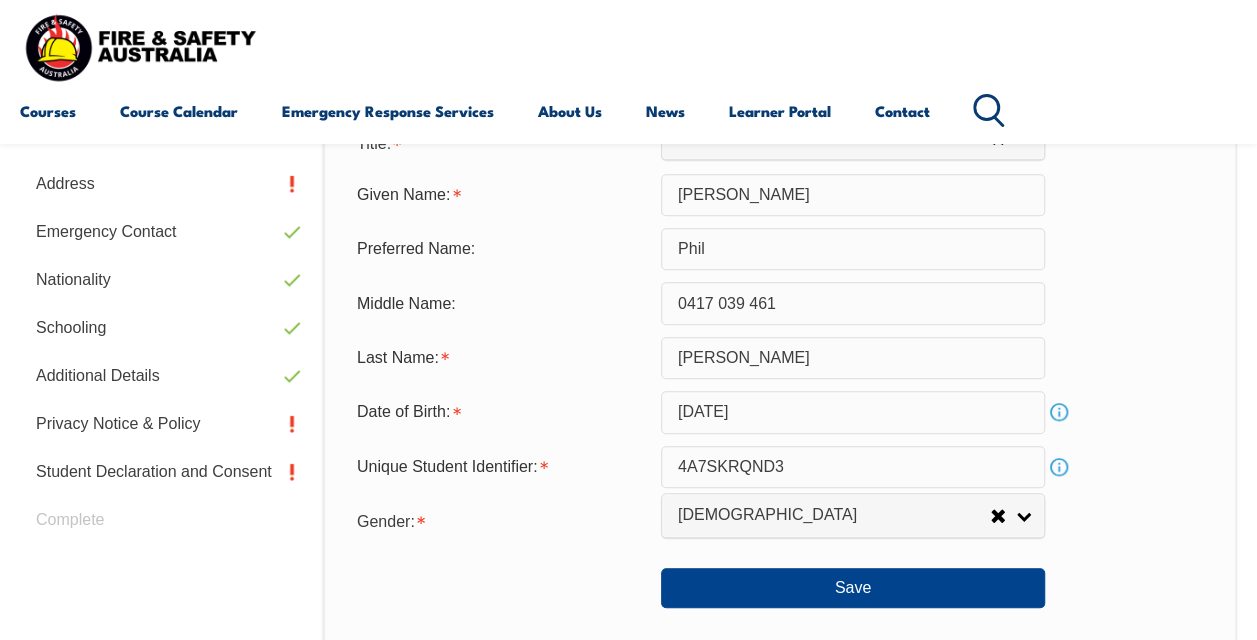 scroll, scrollTop: 685, scrollLeft: 0, axis: vertical 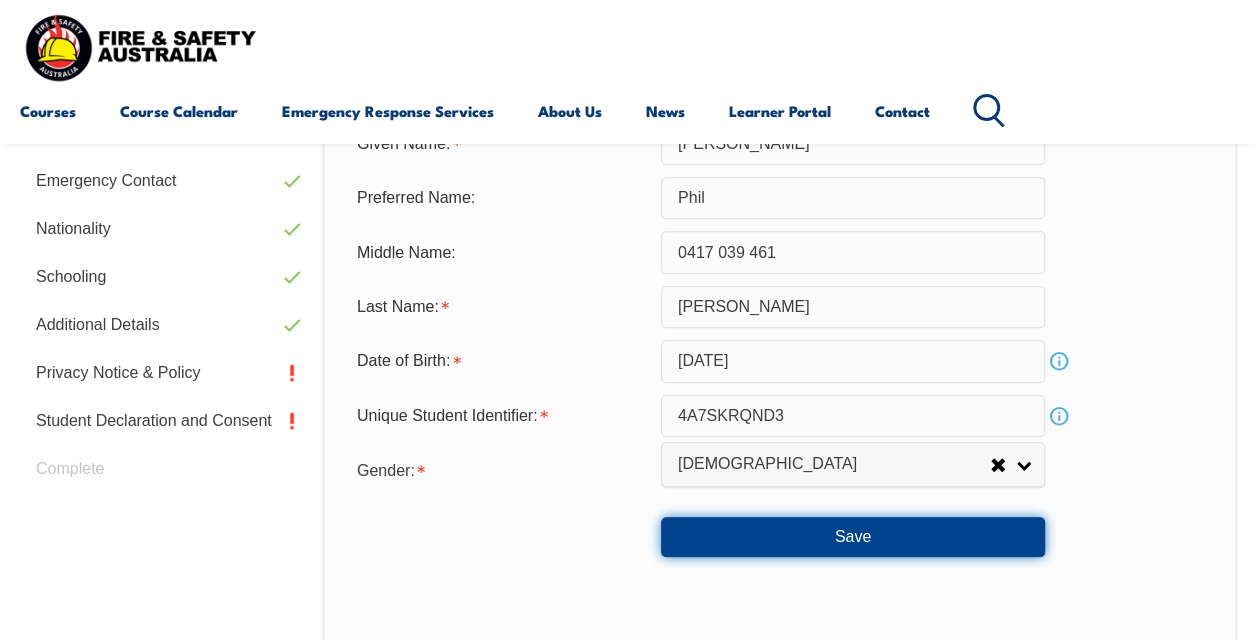 click on "Save" at bounding box center (853, 537) 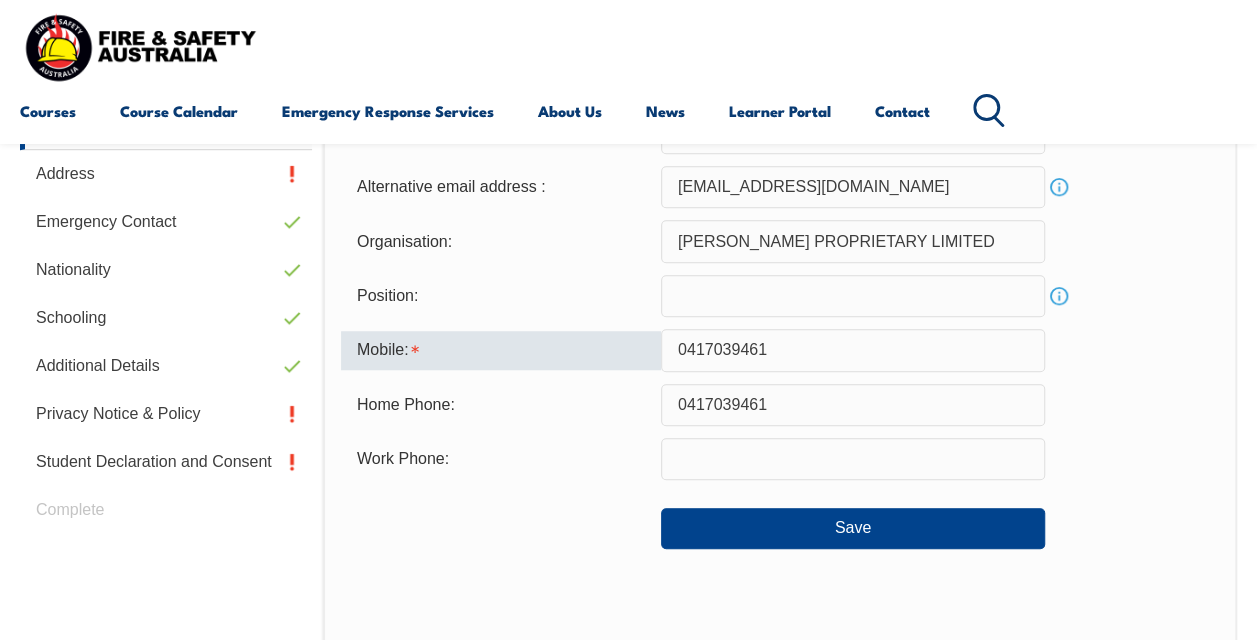 scroll, scrollTop: 684, scrollLeft: 0, axis: vertical 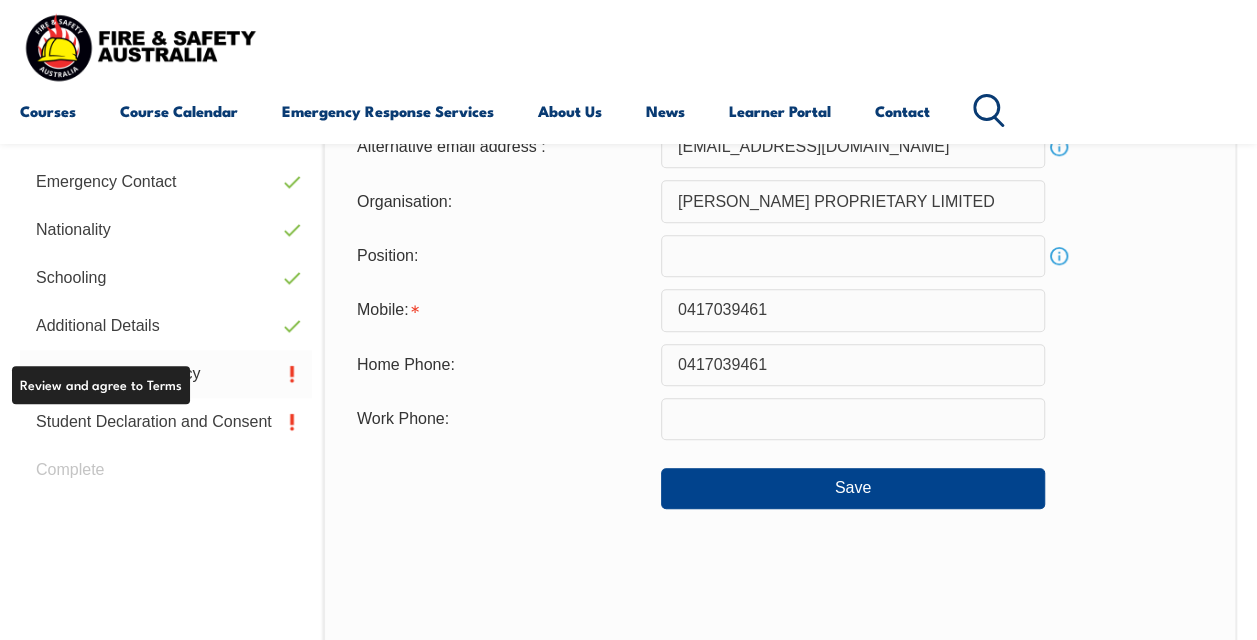 click on "Privacy Notice & Policy" at bounding box center [166, 374] 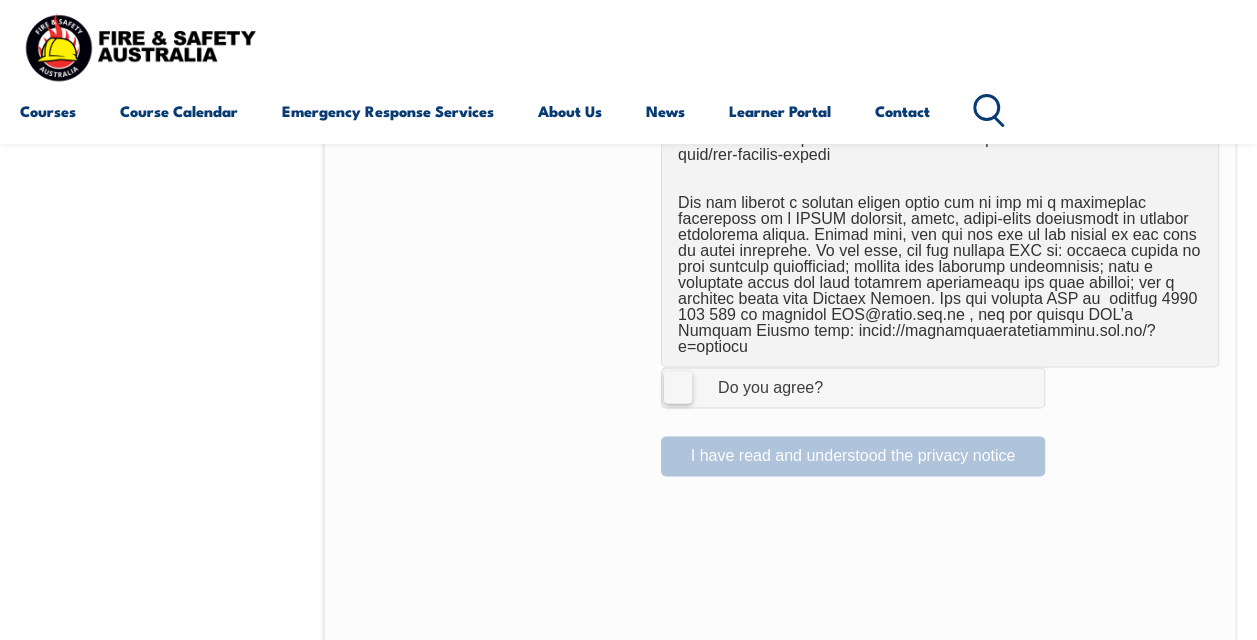 scroll, scrollTop: 1385, scrollLeft: 0, axis: vertical 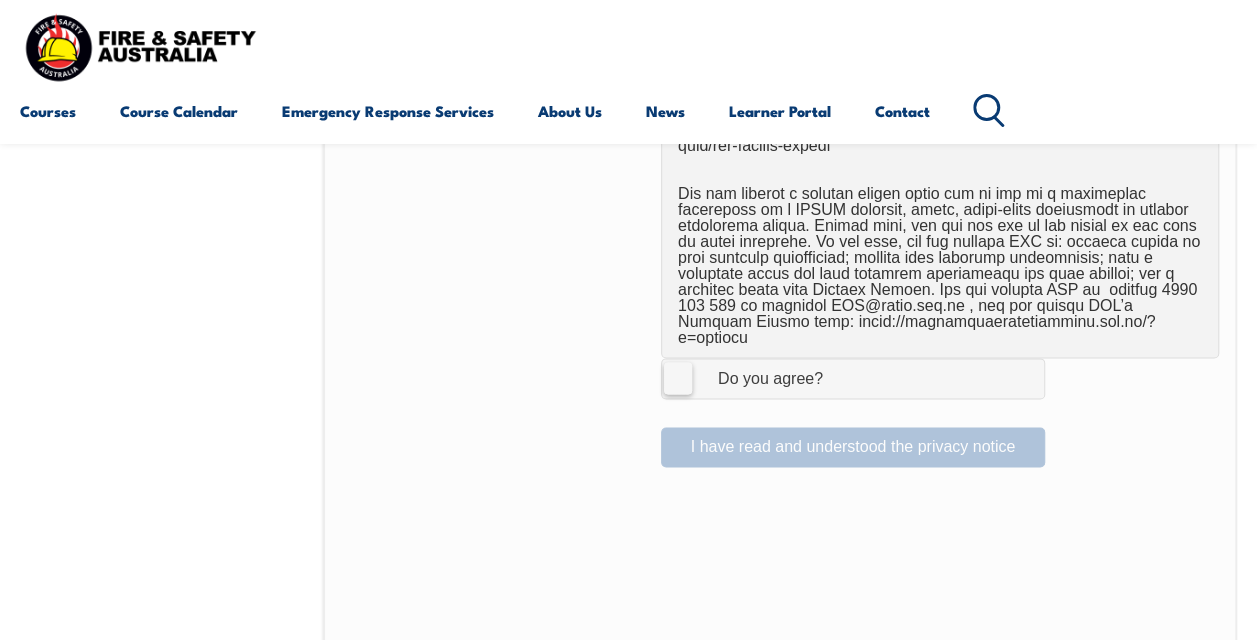 click on "I Agree Do you agree?" at bounding box center (853, 378) 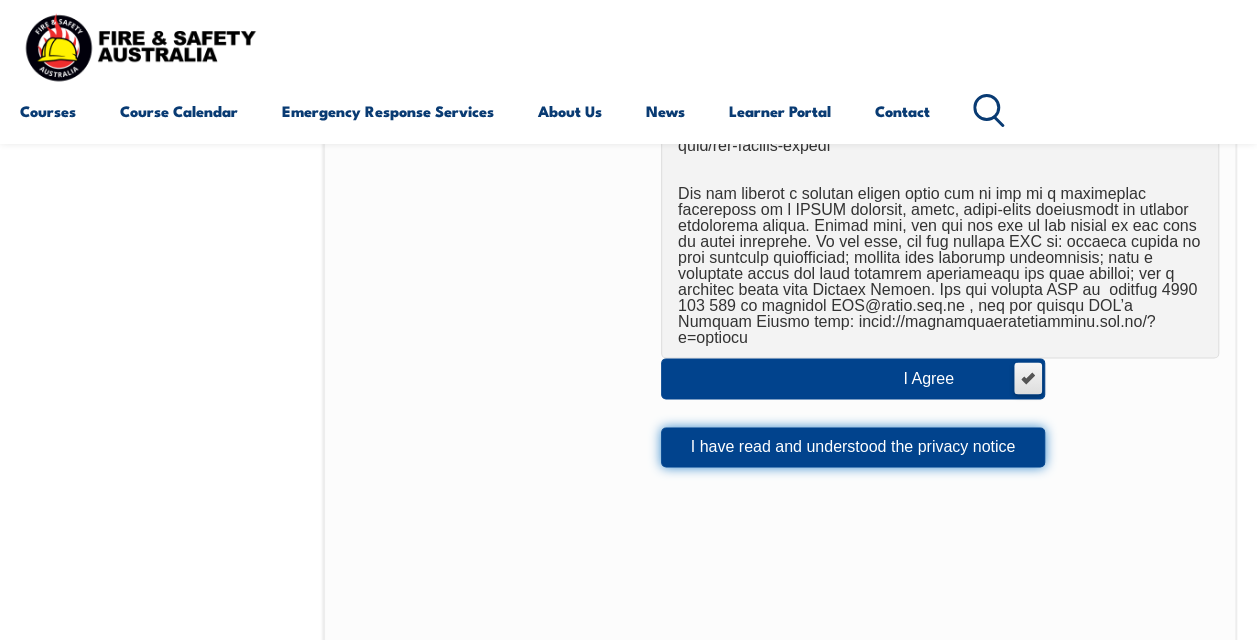 click on "I have read and understood the privacy notice" at bounding box center (853, 447) 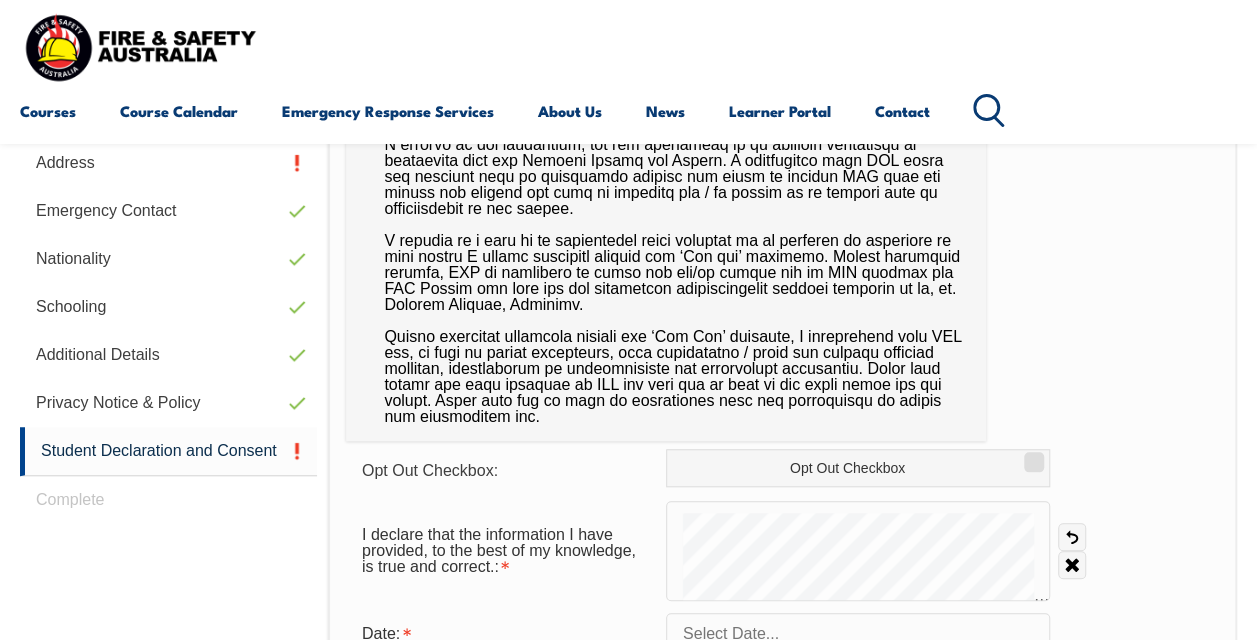 scroll, scrollTop: 685, scrollLeft: 0, axis: vertical 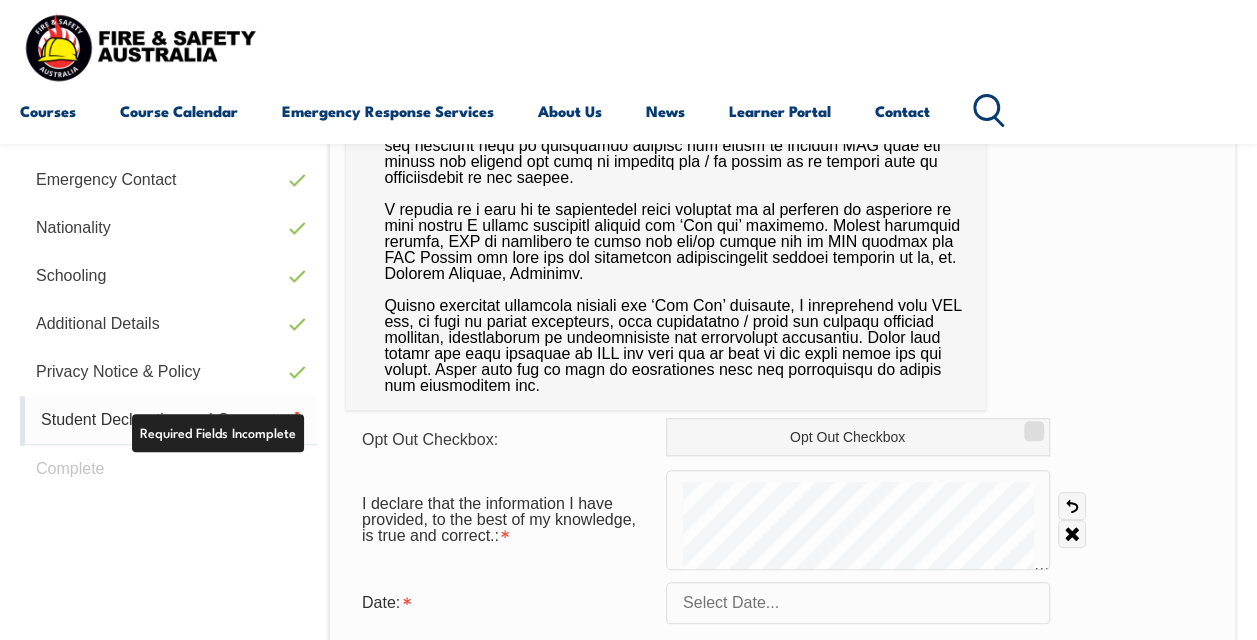 click on "Student Declaration and Consent" at bounding box center [168, 420] 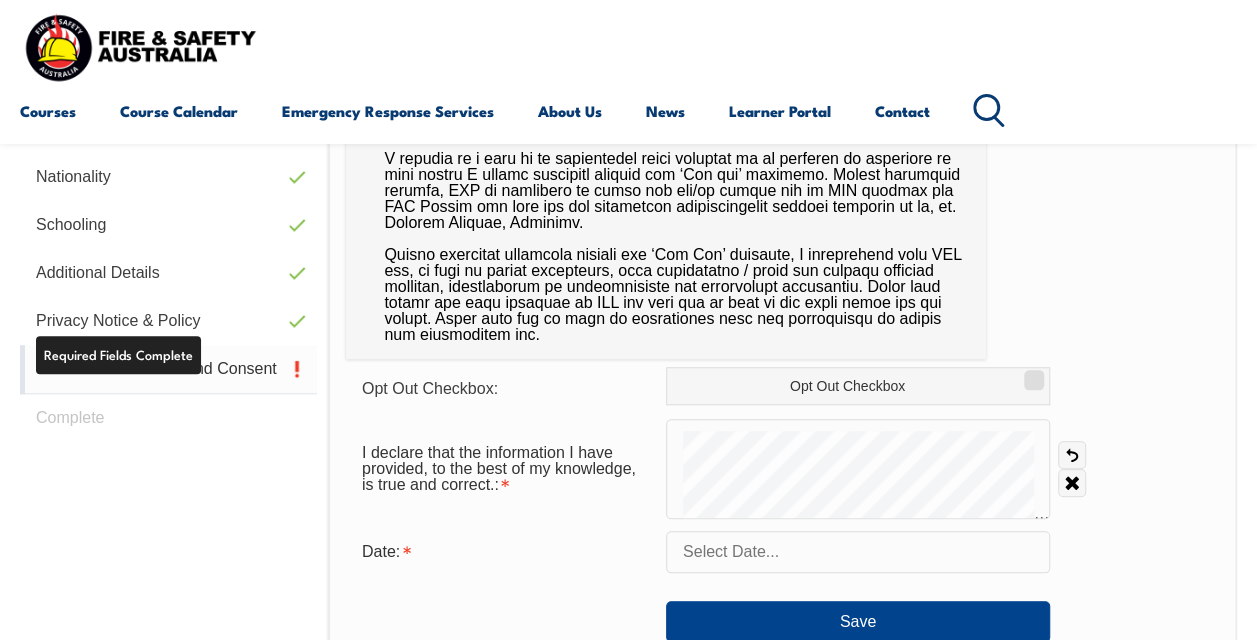 scroll, scrollTop: 784, scrollLeft: 0, axis: vertical 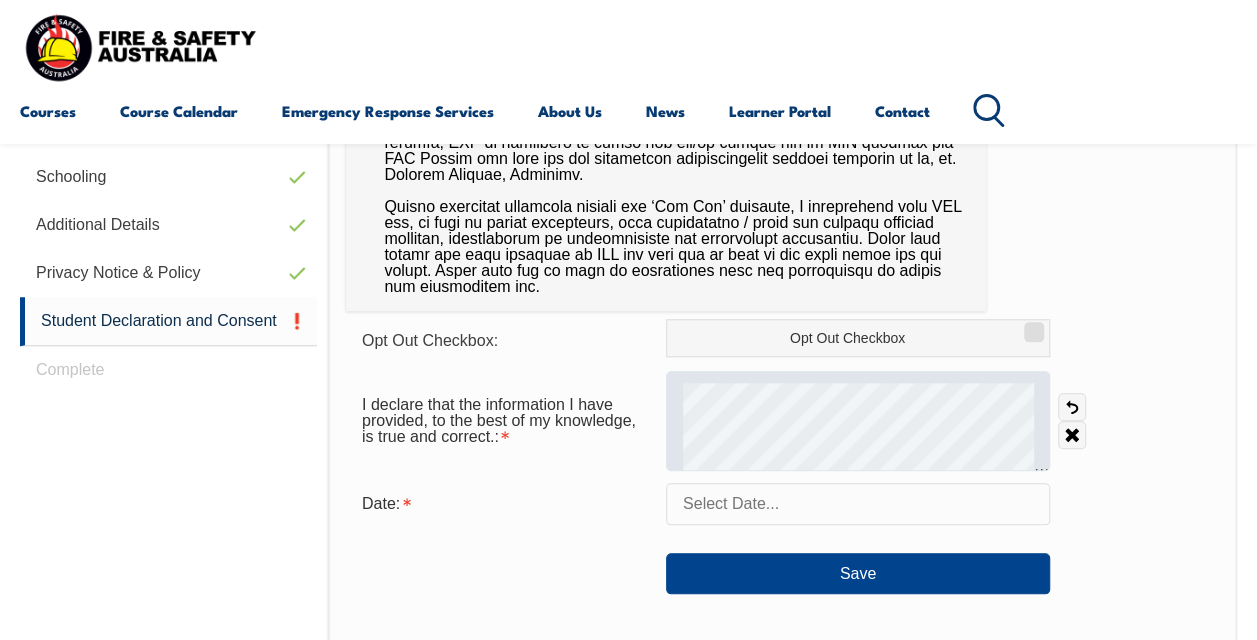 click at bounding box center (858, 421) 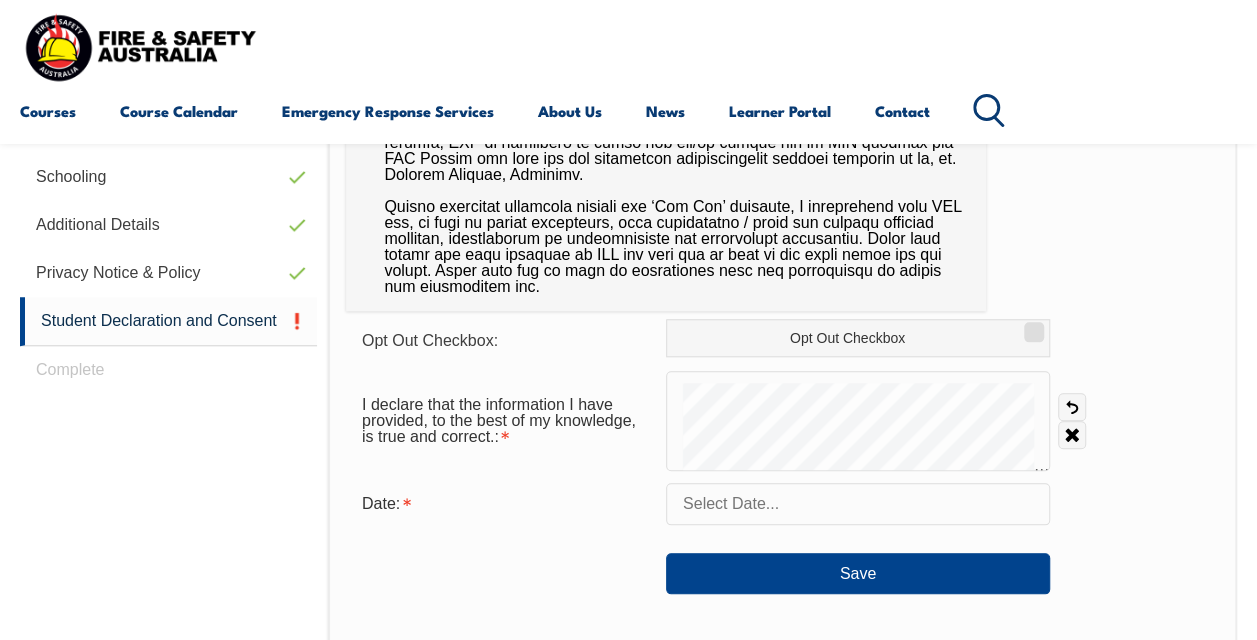 click at bounding box center [858, 504] 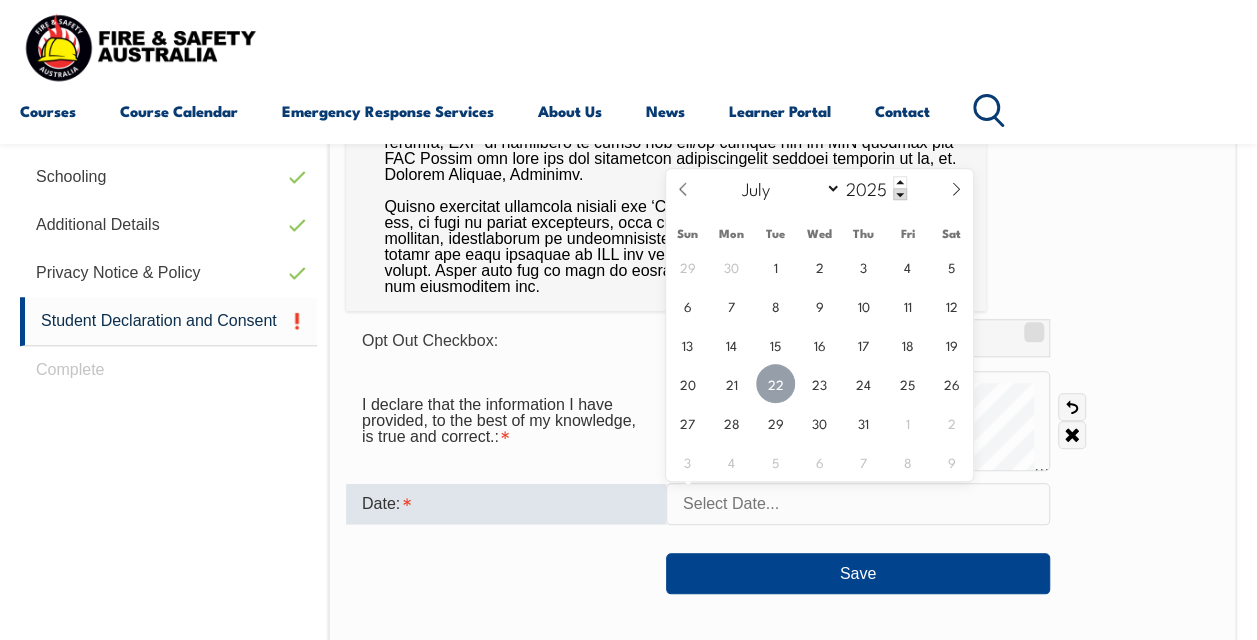 click on "22" at bounding box center [775, 383] 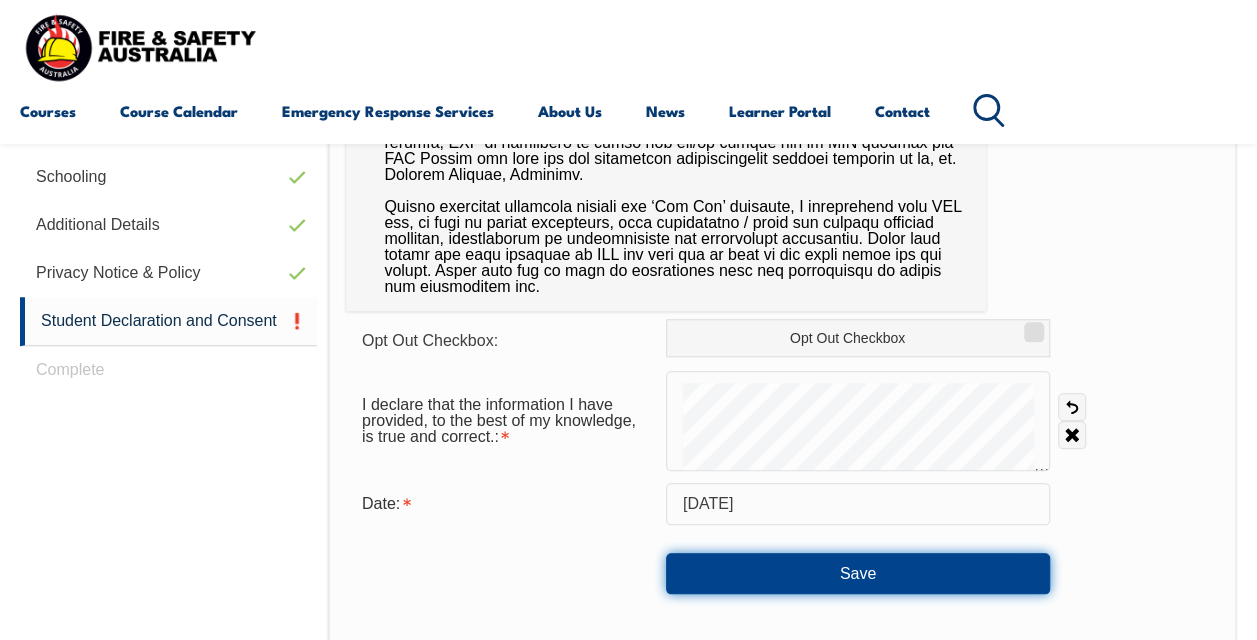 click on "Save" at bounding box center [858, 573] 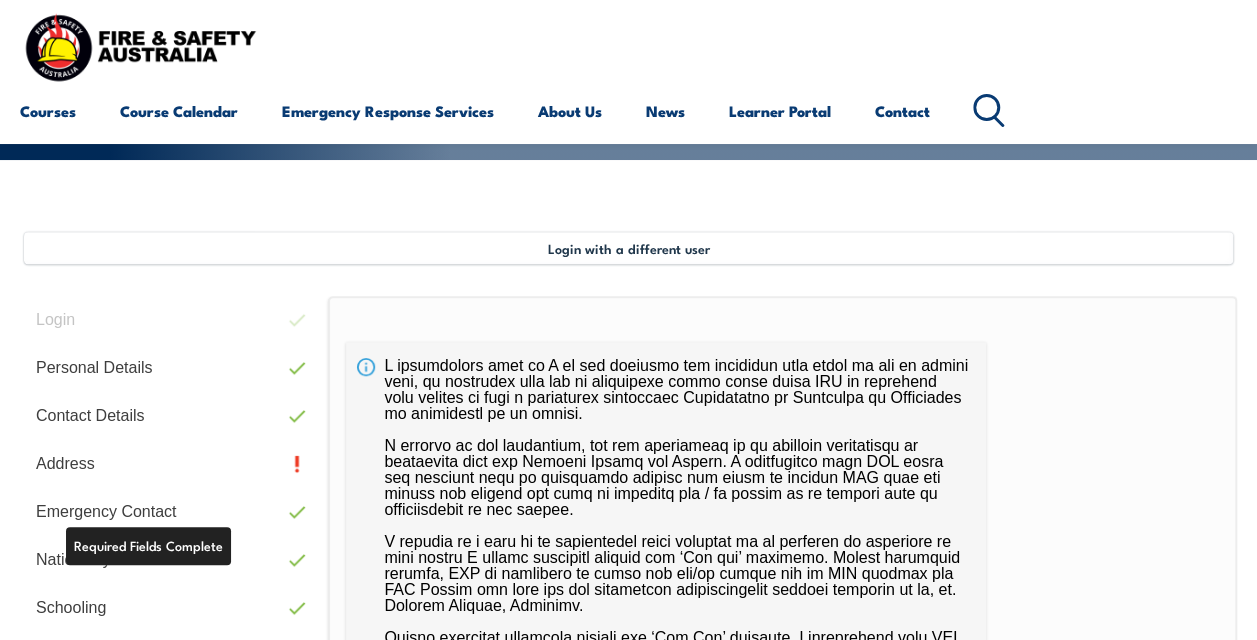 scroll, scrollTop: 384, scrollLeft: 0, axis: vertical 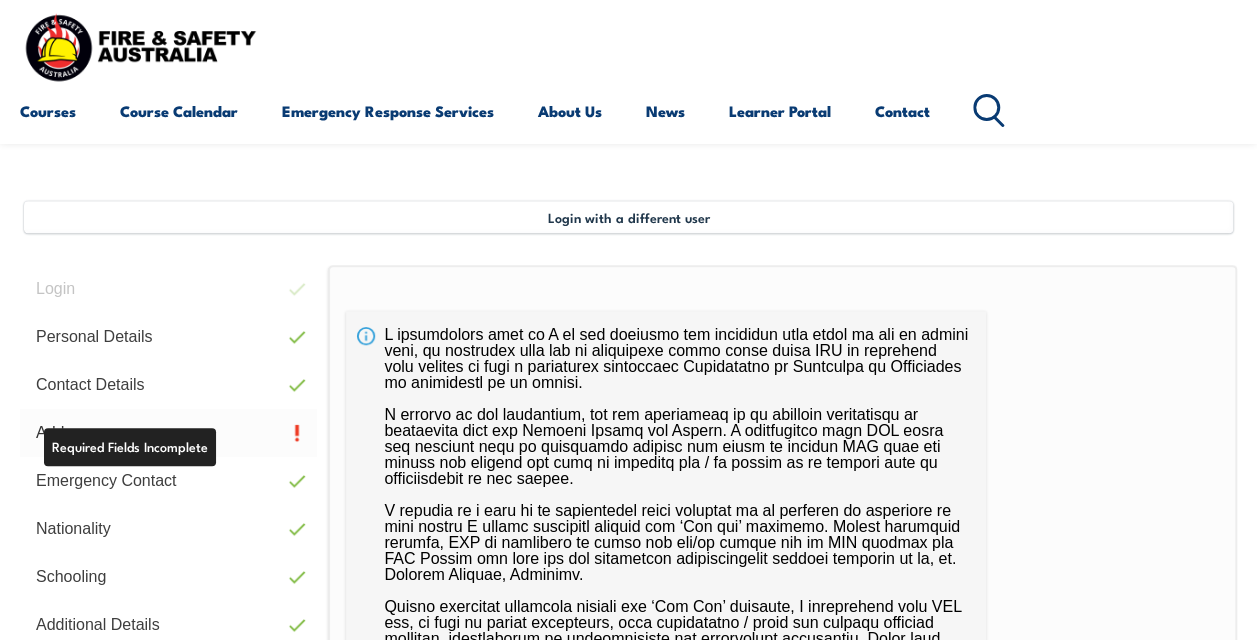 click on "Address" at bounding box center (168, 433) 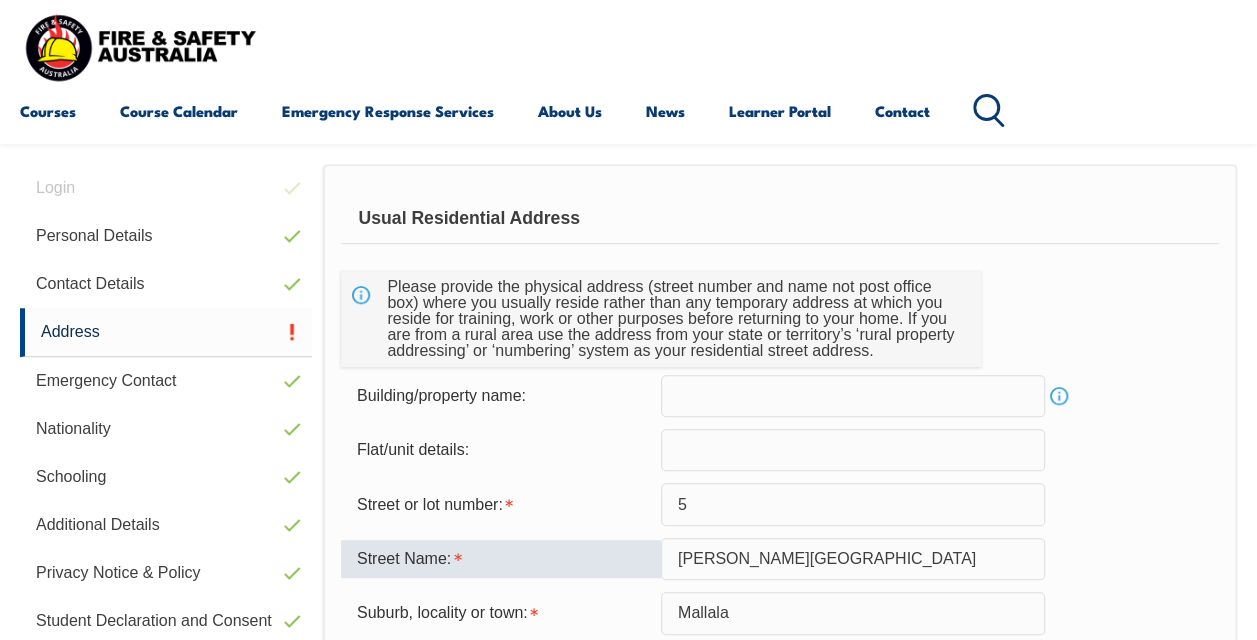 scroll, scrollTop: 585, scrollLeft: 0, axis: vertical 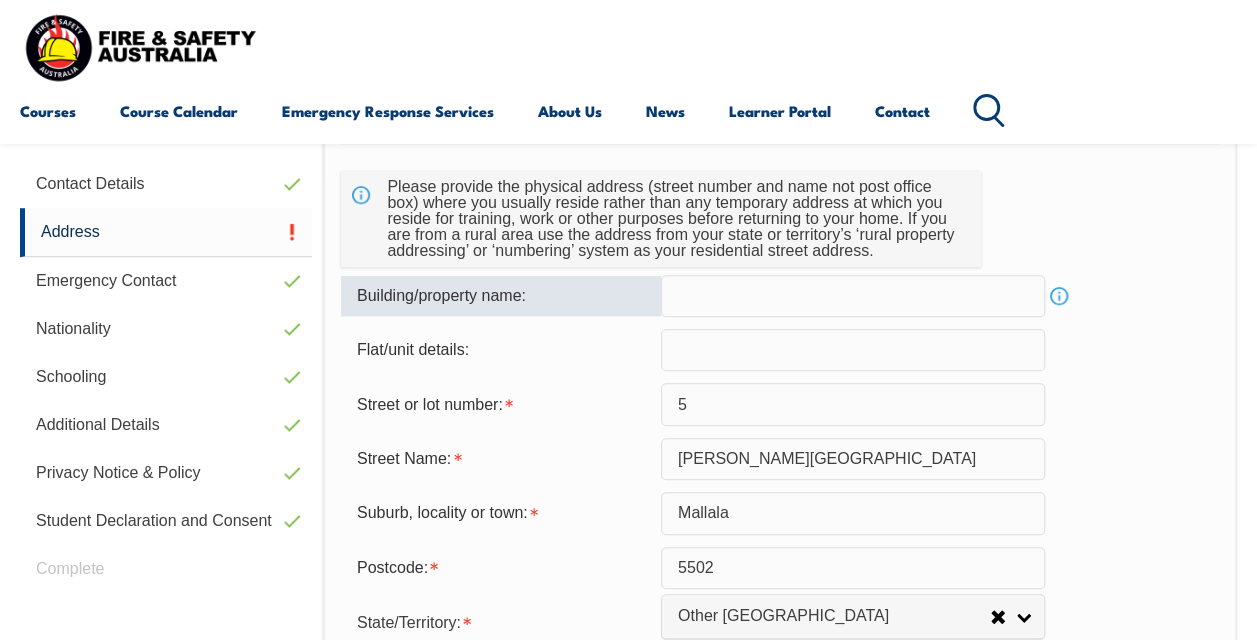 click at bounding box center (853, 296) 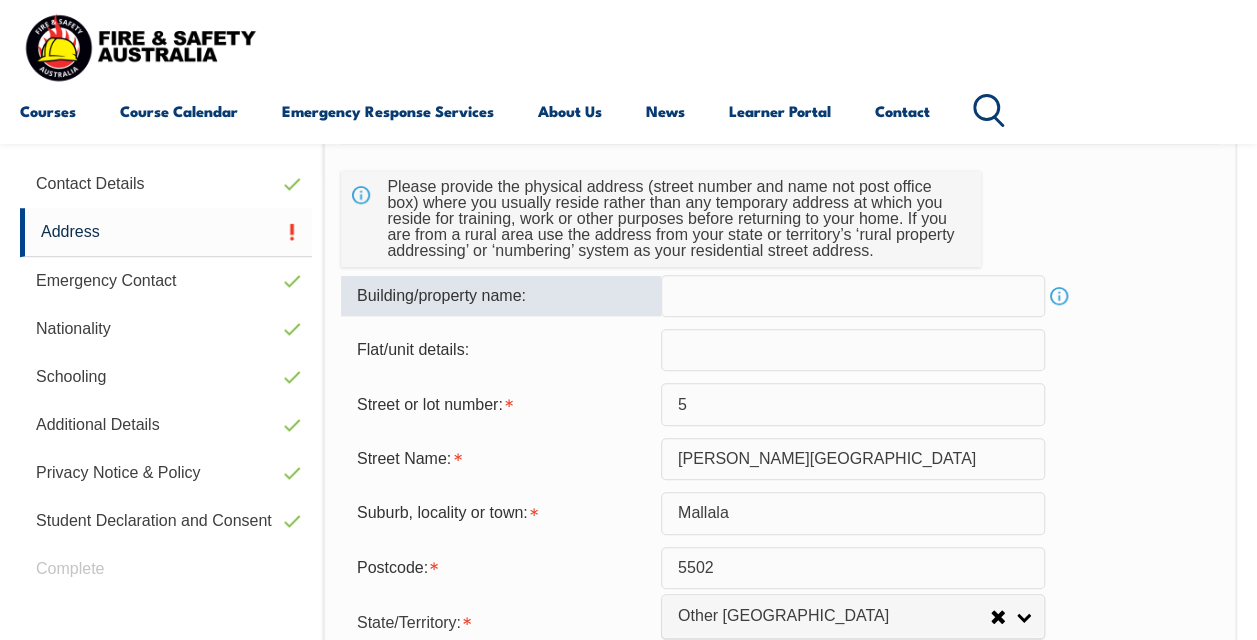 click on "5" at bounding box center [853, 404] 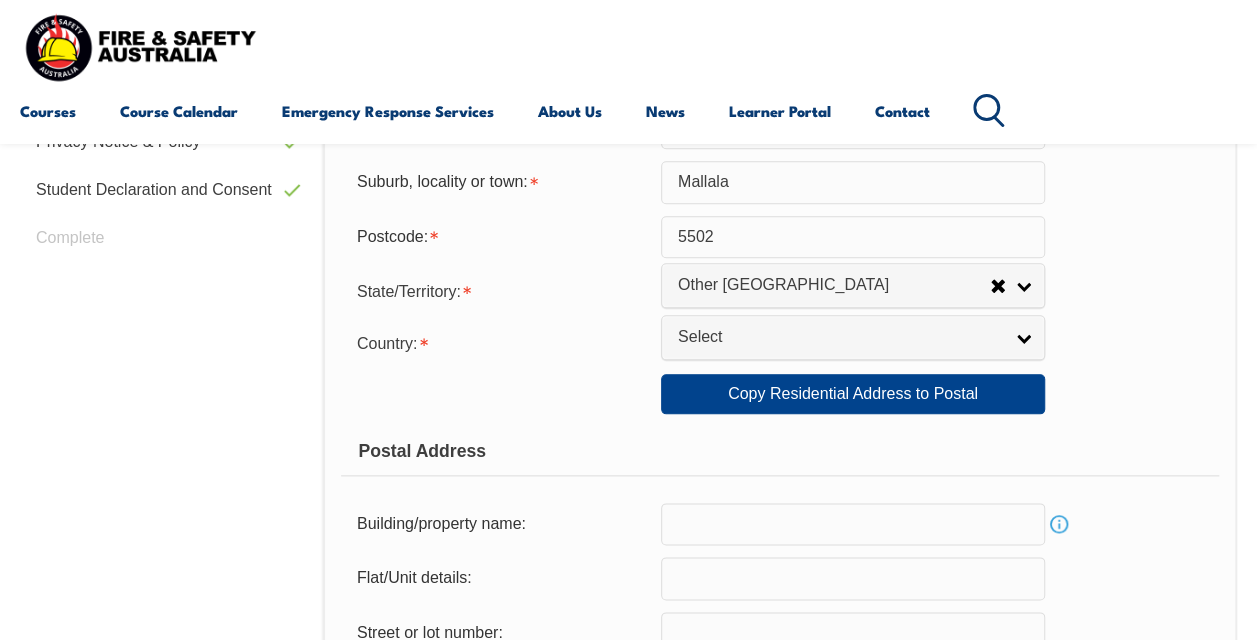 scroll, scrollTop: 785, scrollLeft: 0, axis: vertical 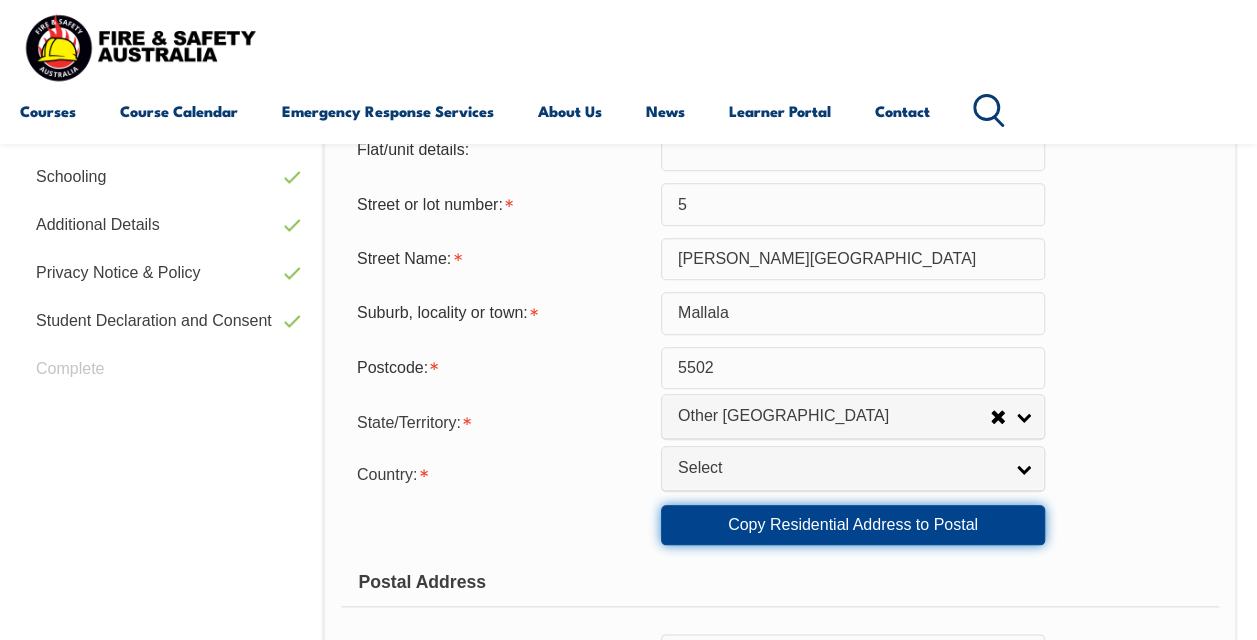 click on "Copy Residential Address to Postal" at bounding box center (853, 525) 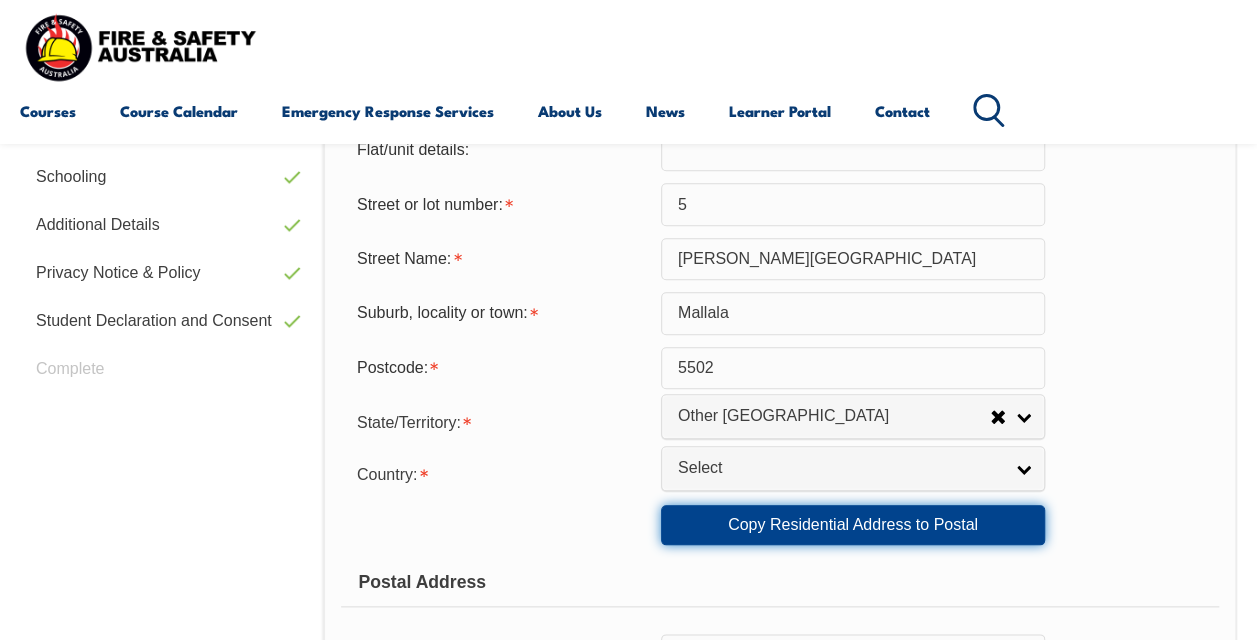 click on "Copy Residential Address to Postal" at bounding box center [853, 525] 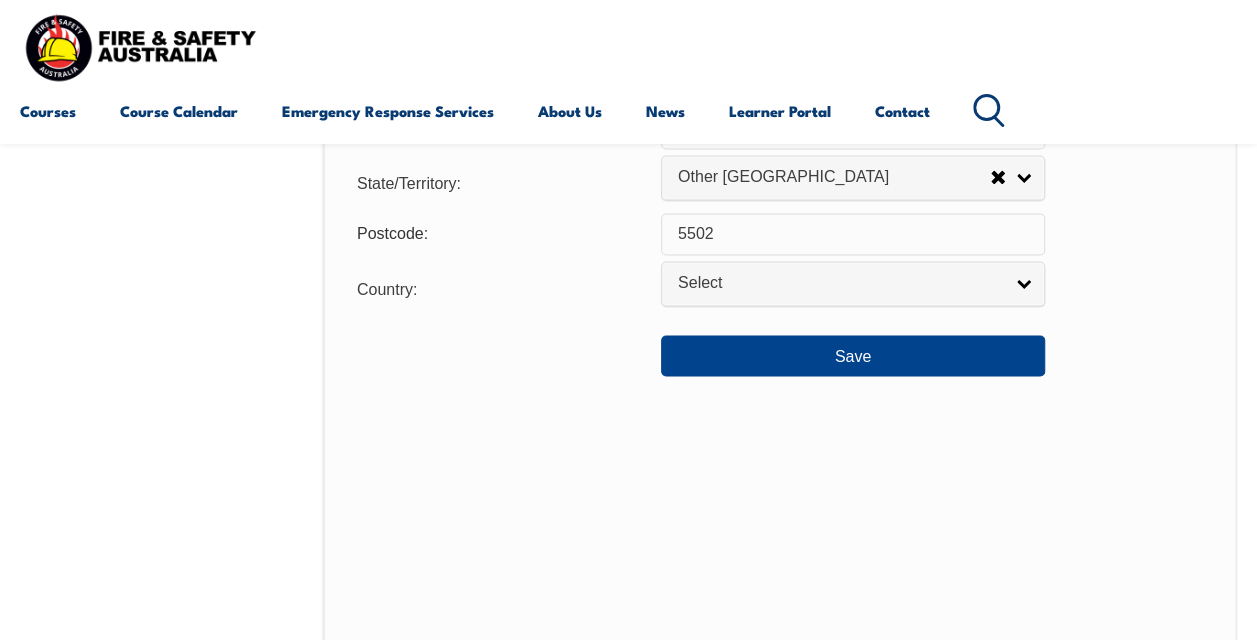 scroll, scrollTop: 1585, scrollLeft: 0, axis: vertical 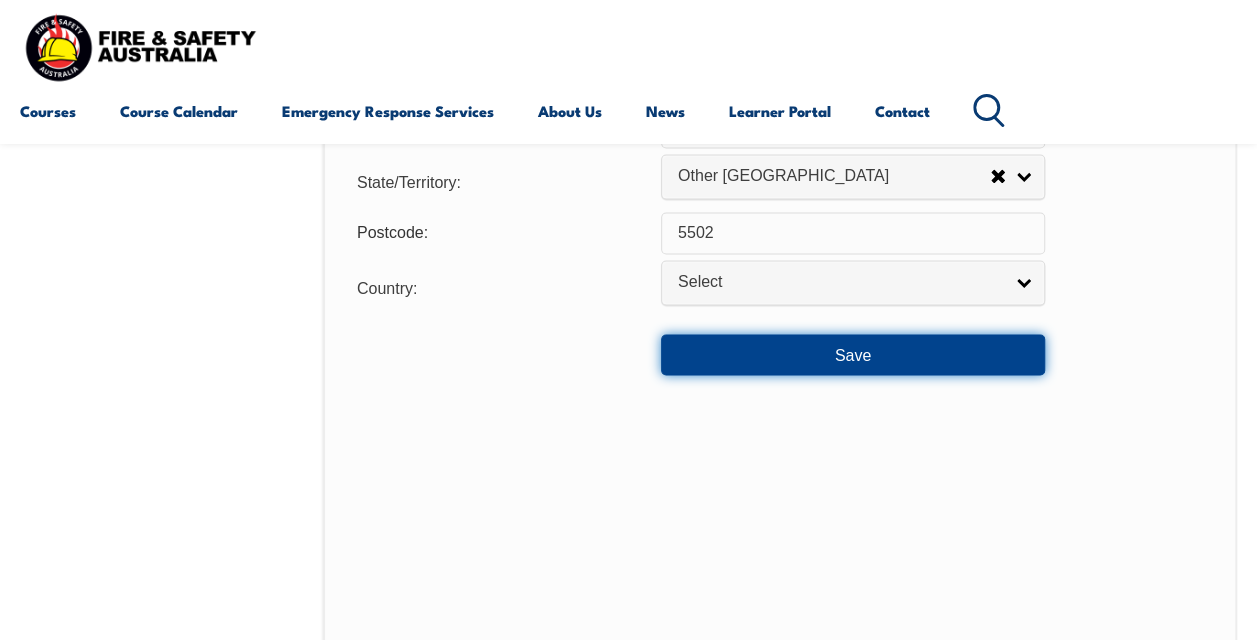 click on "Save" at bounding box center [853, 354] 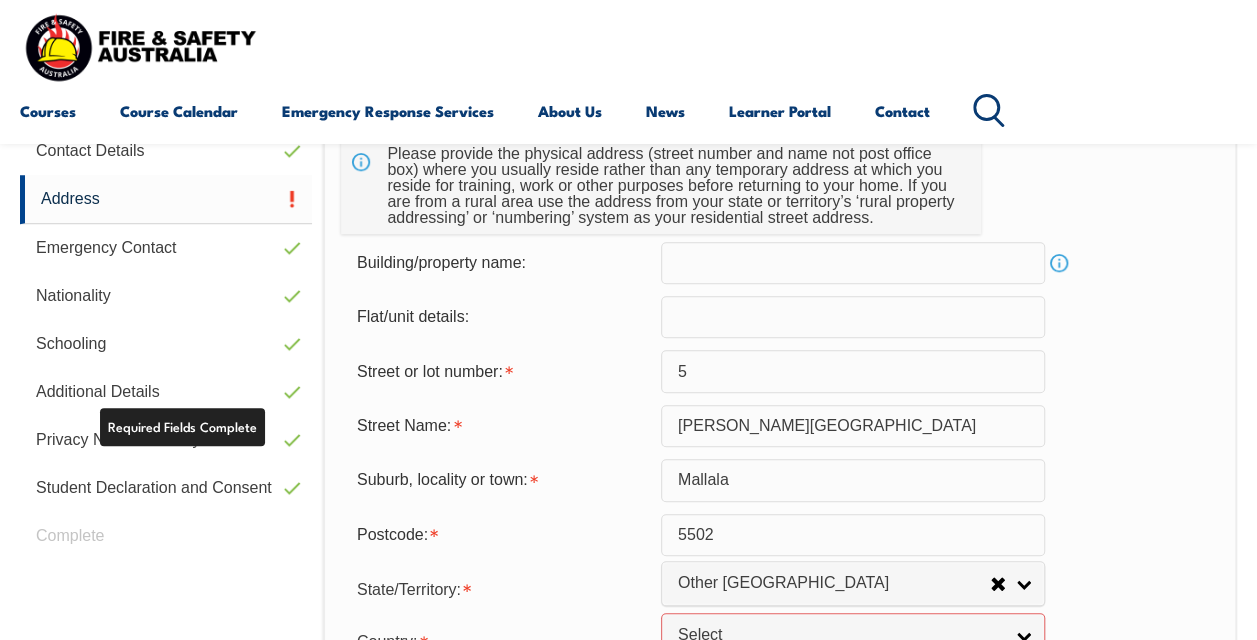 scroll, scrollTop: 630, scrollLeft: 0, axis: vertical 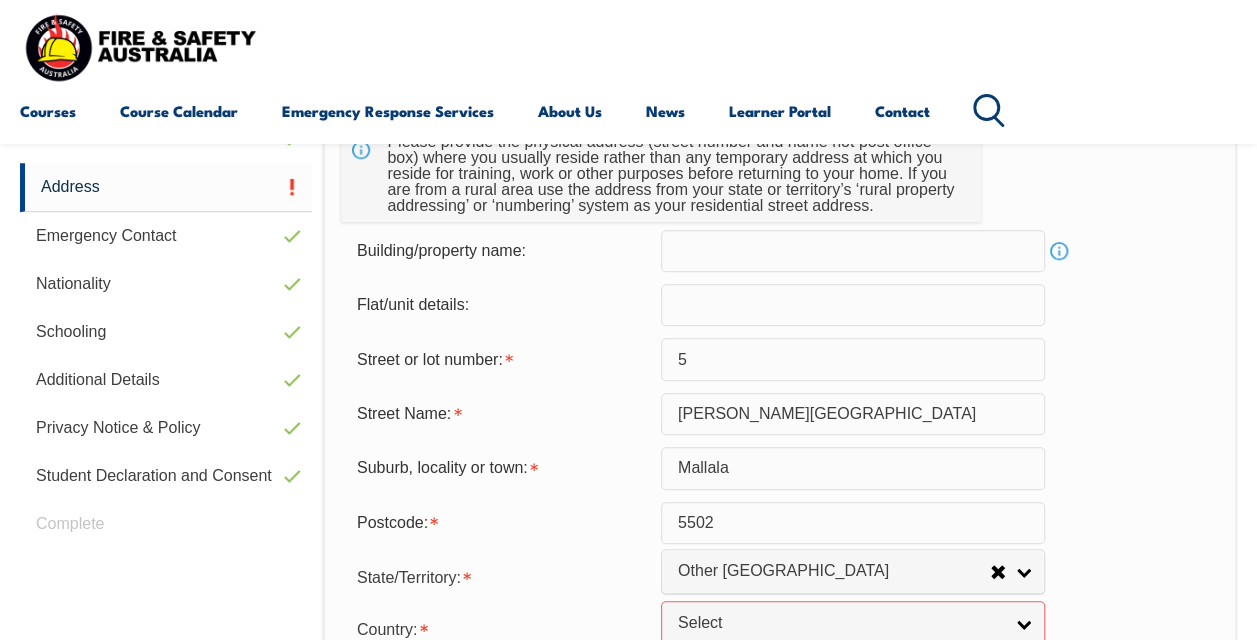 click on "Info" at bounding box center (1059, 251) 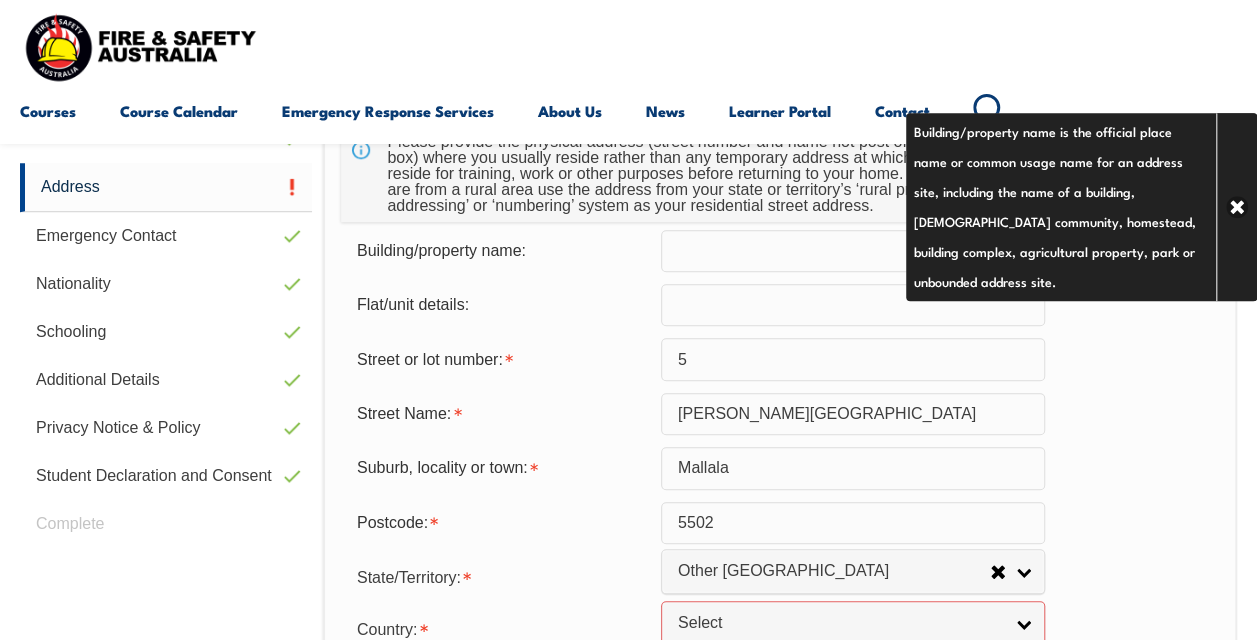 click on "Street or lot number: 5" at bounding box center [780, 359] 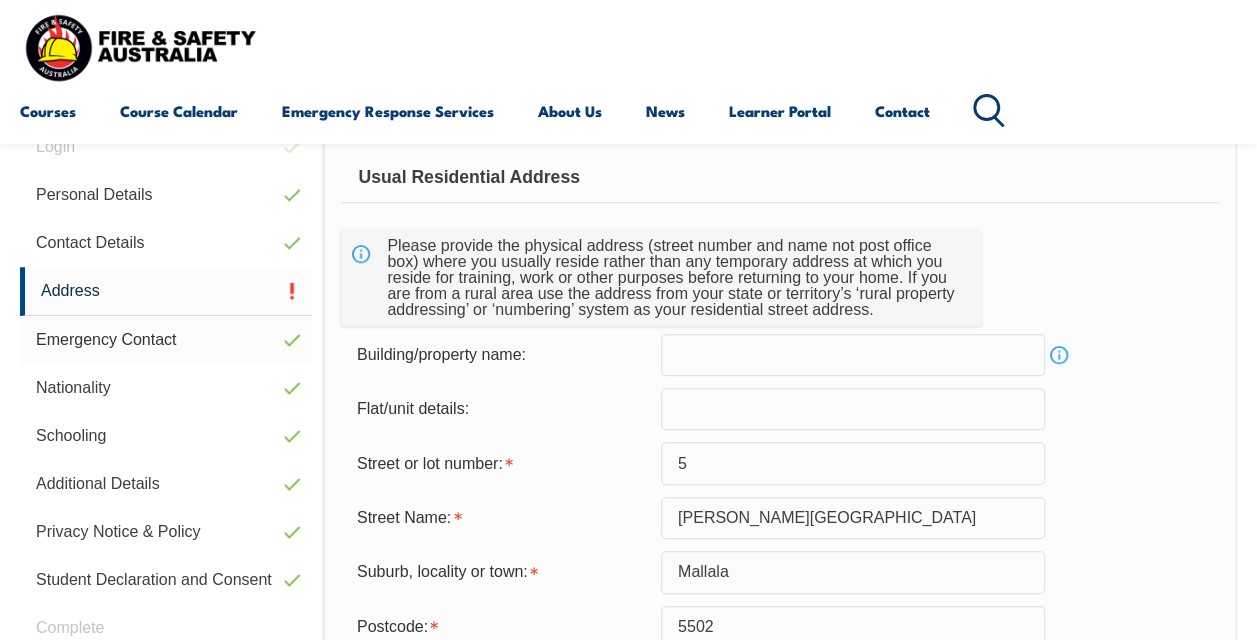 scroll, scrollTop: 530, scrollLeft: 0, axis: vertical 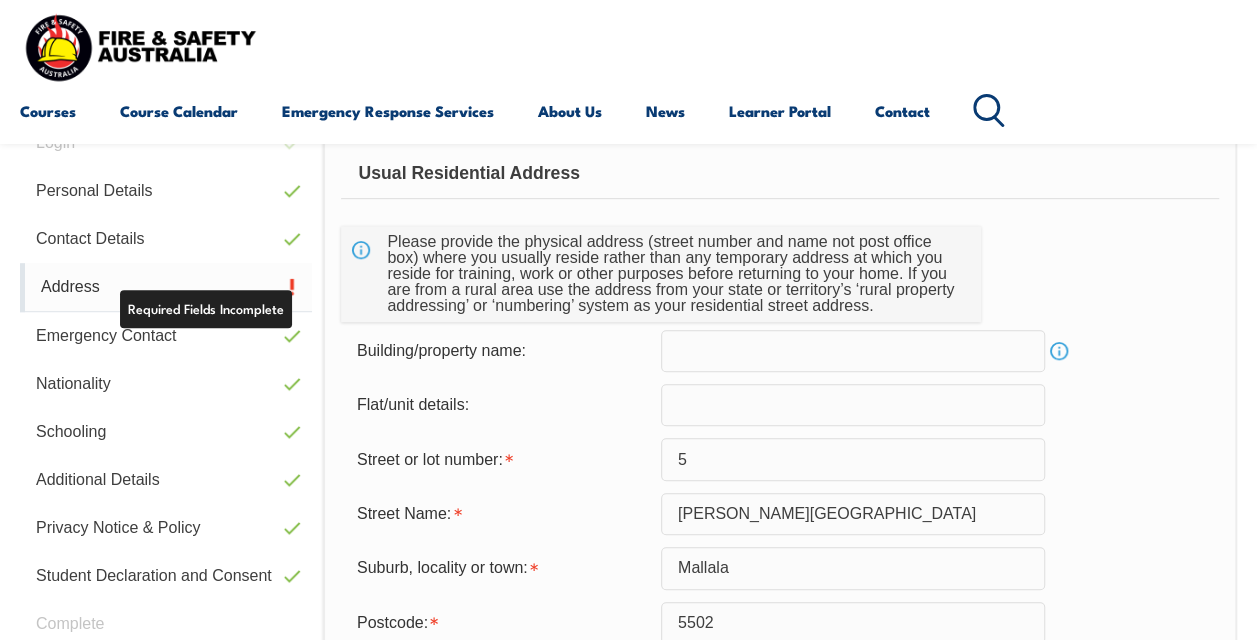 click on "Address" at bounding box center (166, 287) 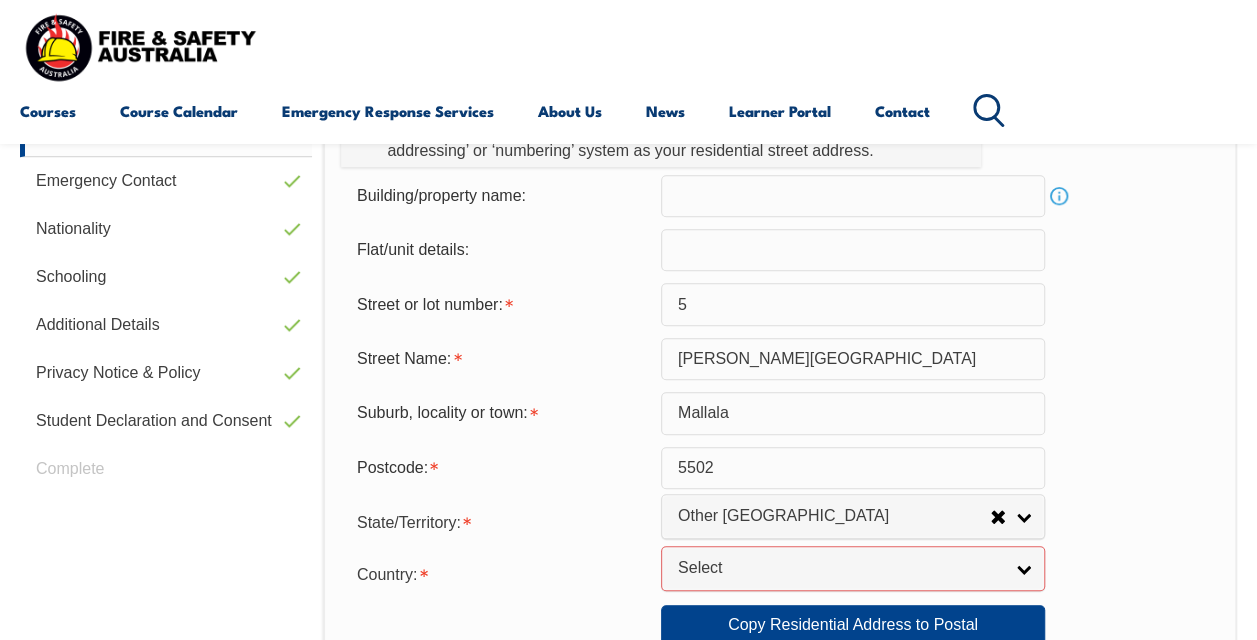 scroll, scrollTop: 785, scrollLeft: 0, axis: vertical 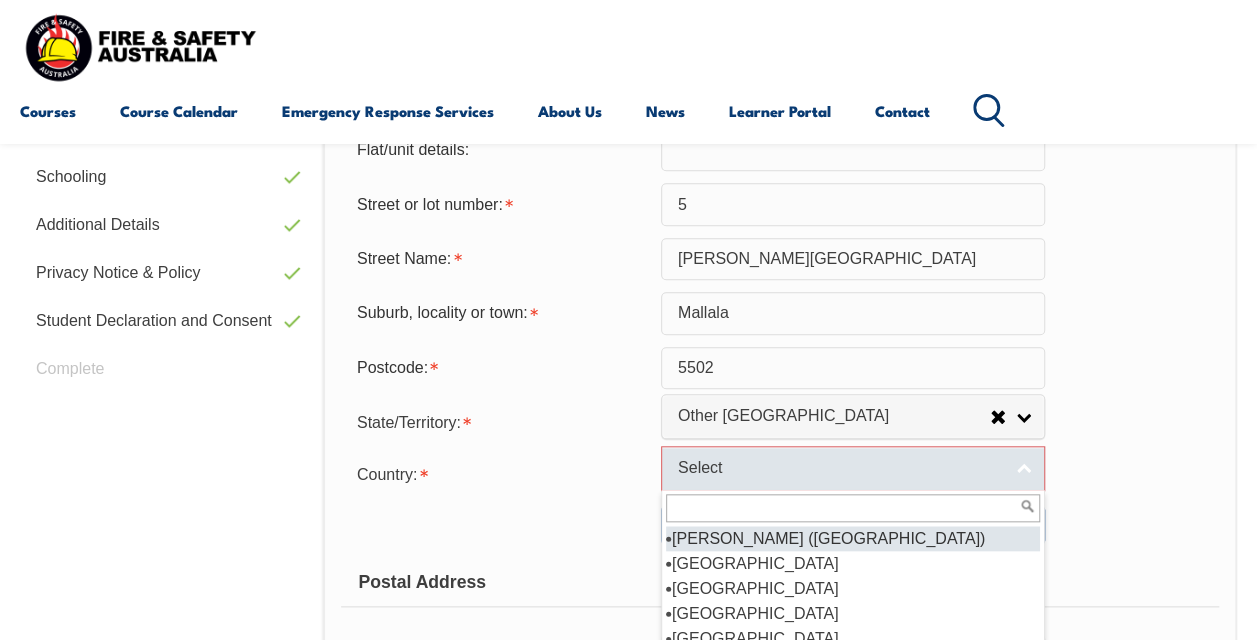 click on "Select" at bounding box center (853, 468) 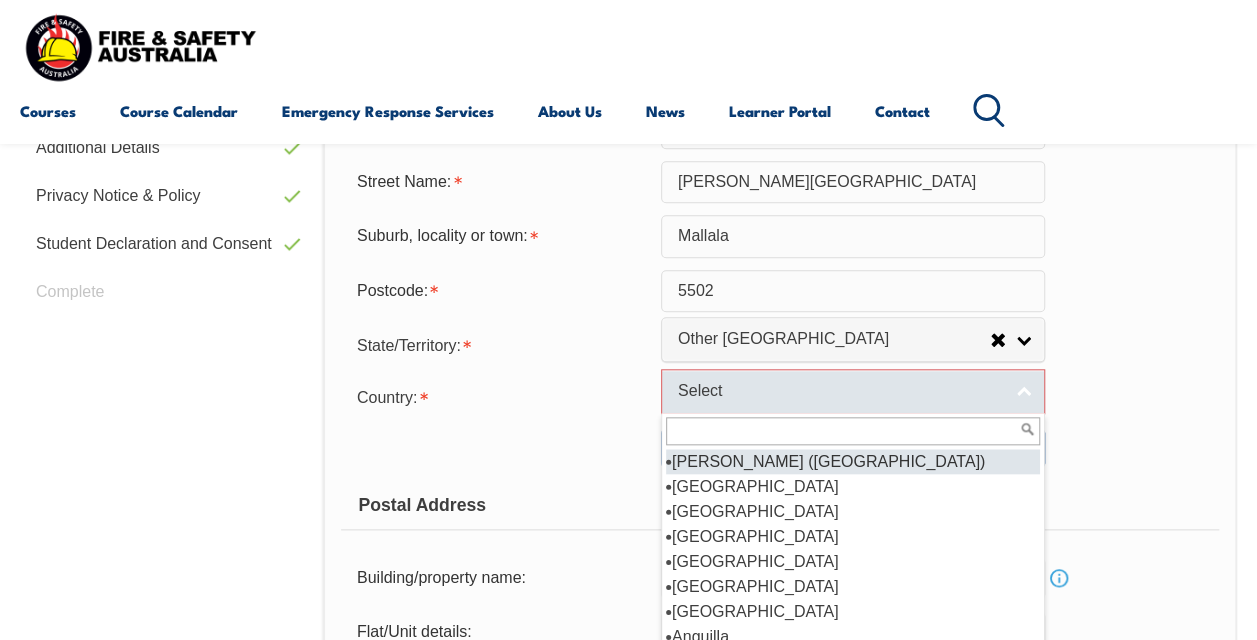 scroll, scrollTop: 985, scrollLeft: 0, axis: vertical 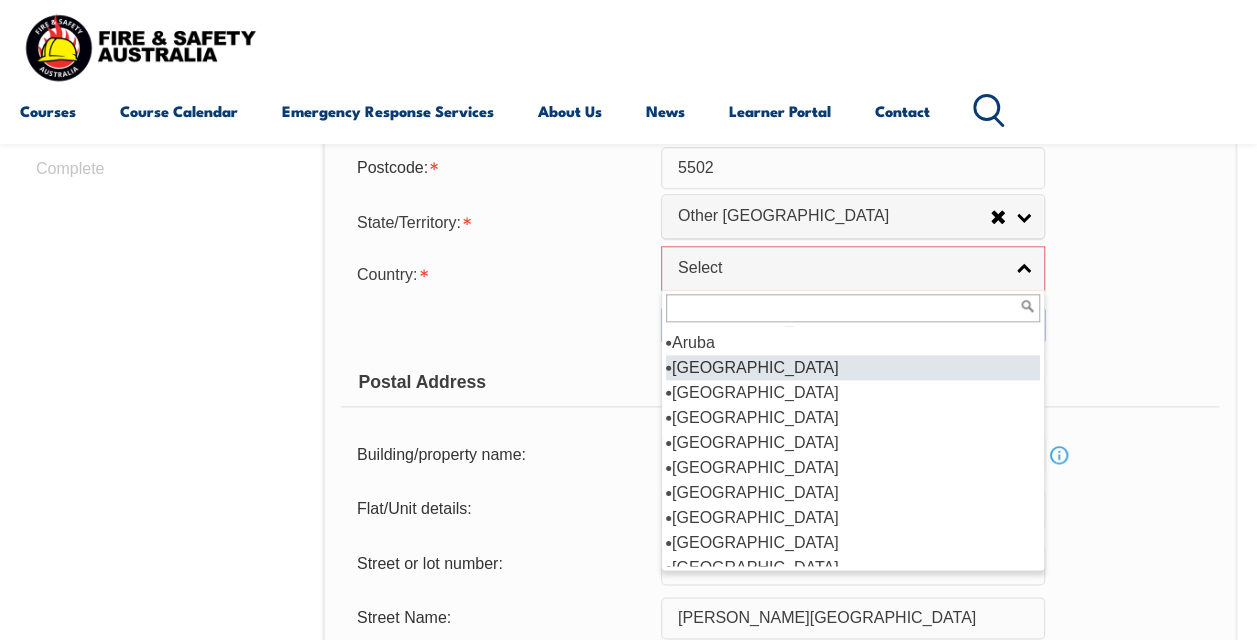 click on "[GEOGRAPHIC_DATA]" at bounding box center [853, 367] 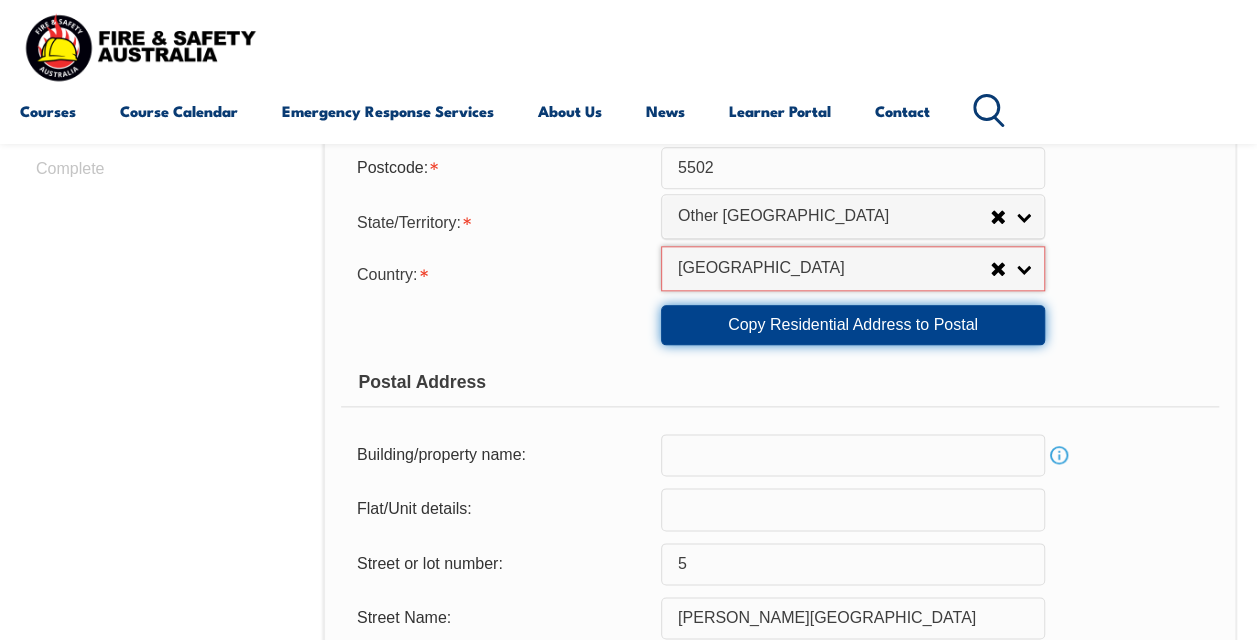 click on "Copy Residential Address to Postal" at bounding box center (853, 325) 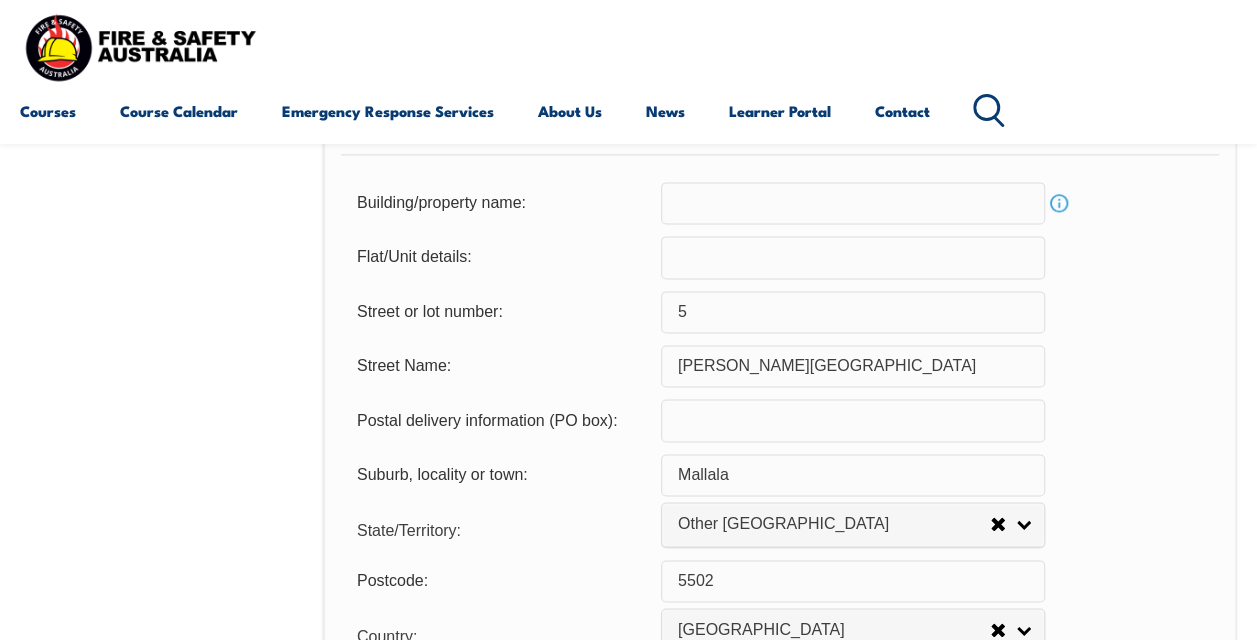 scroll, scrollTop: 1385, scrollLeft: 0, axis: vertical 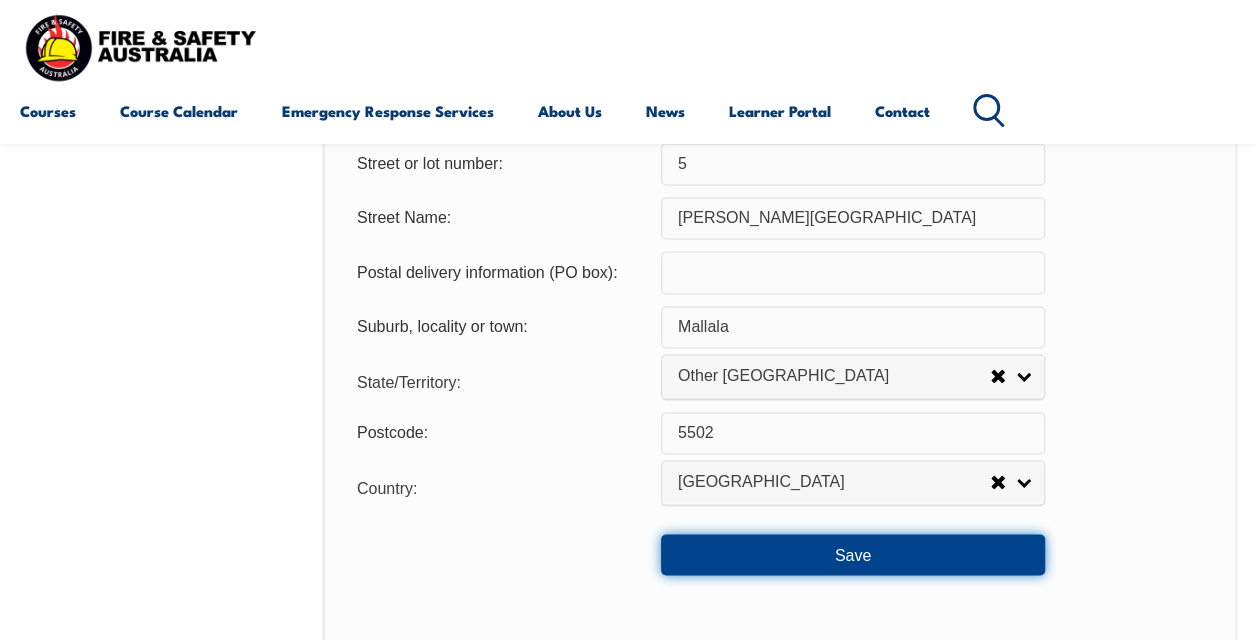 click on "Save" at bounding box center [853, 554] 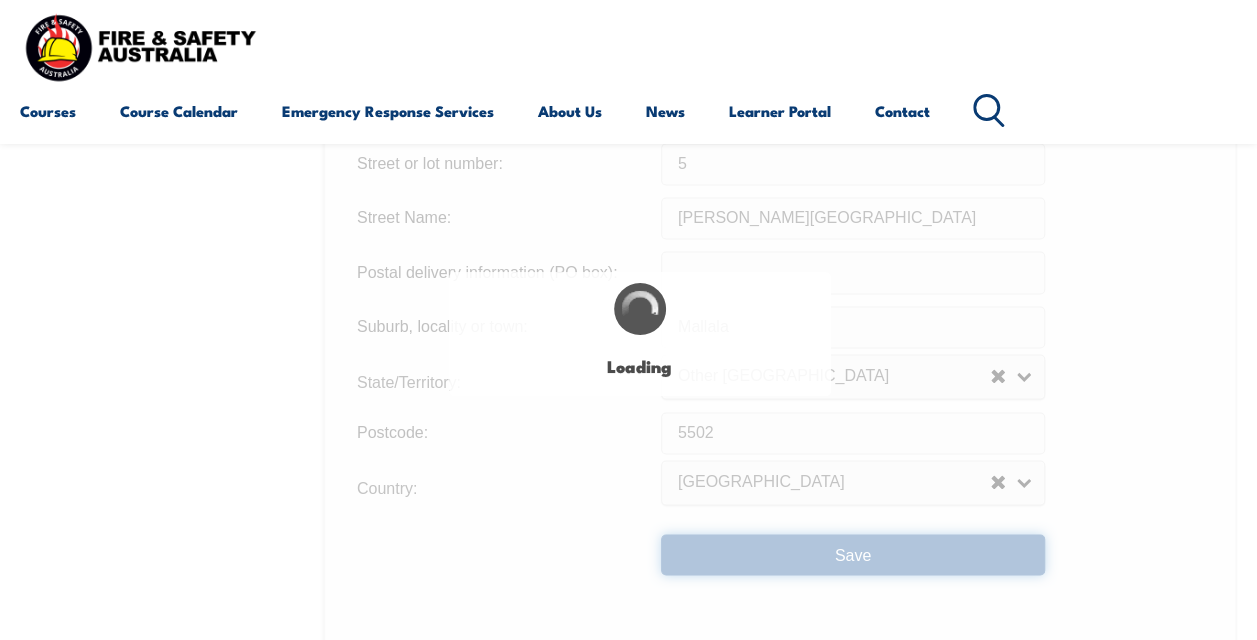scroll, scrollTop: 0, scrollLeft: 0, axis: both 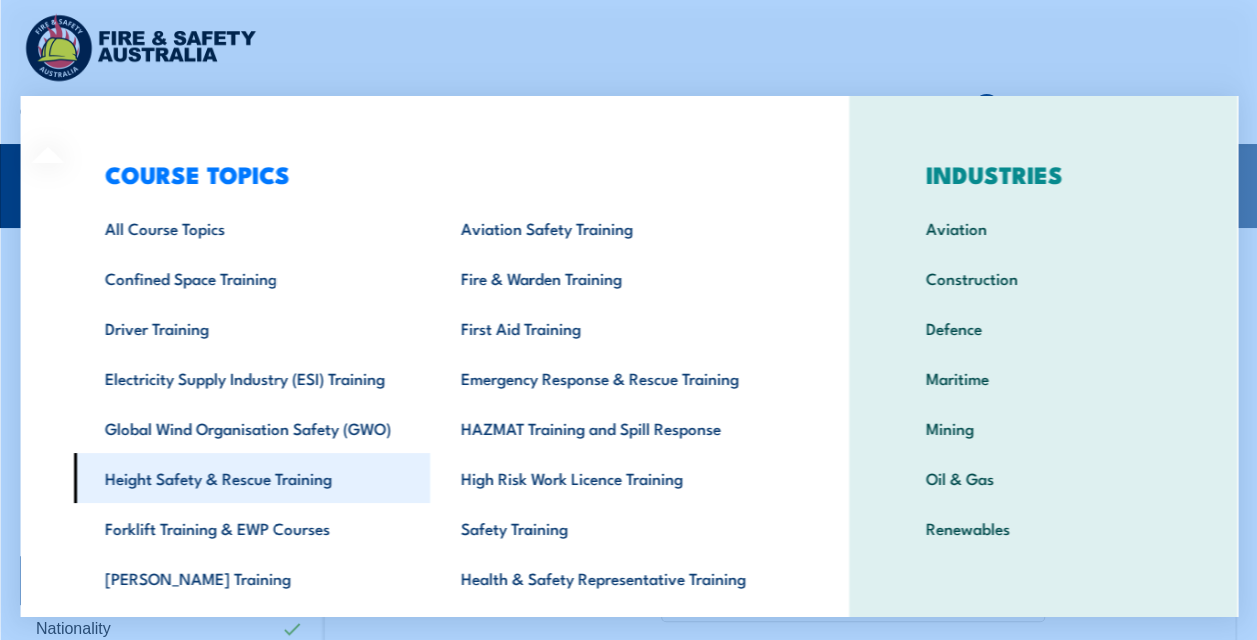 click on "Height Safety & Rescue Training" at bounding box center (251, 478) 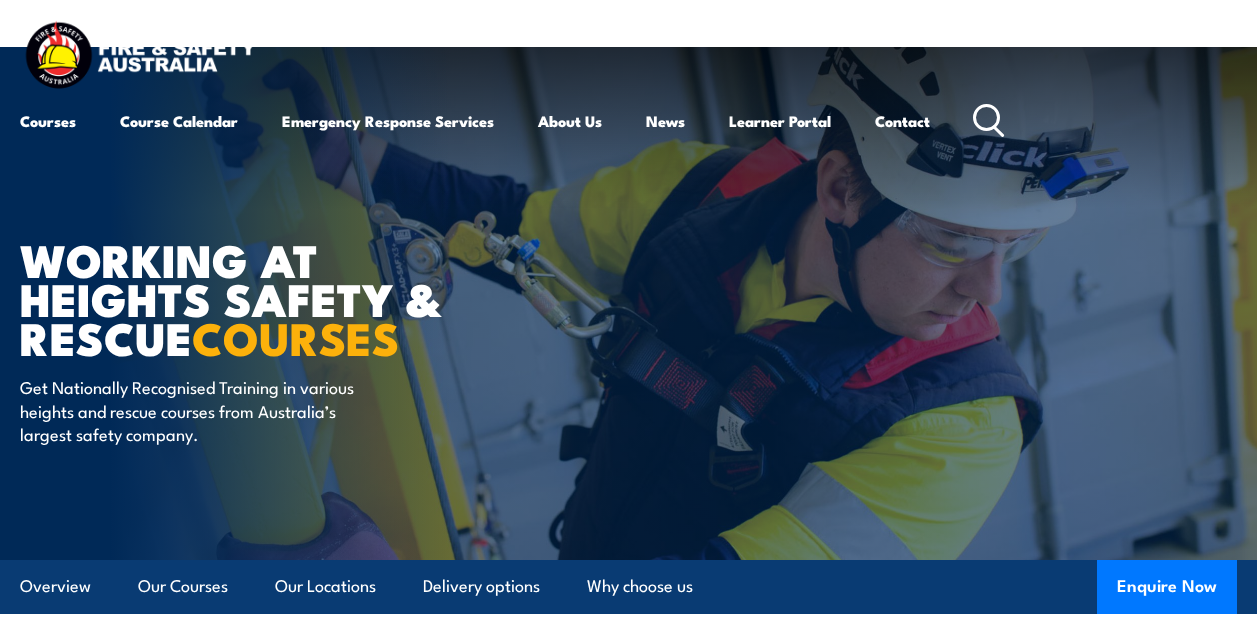 scroll, scrollTop: 0, scrollLeft: 0, axis: both 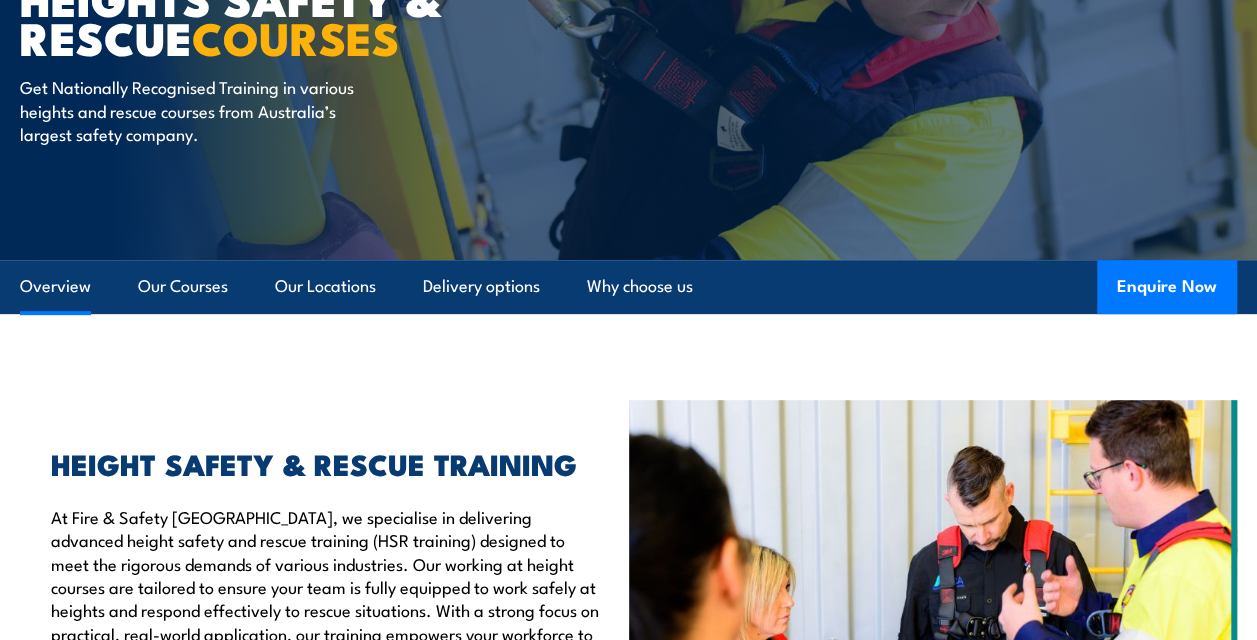 click on "Overview" at bounding box center (55, 286) 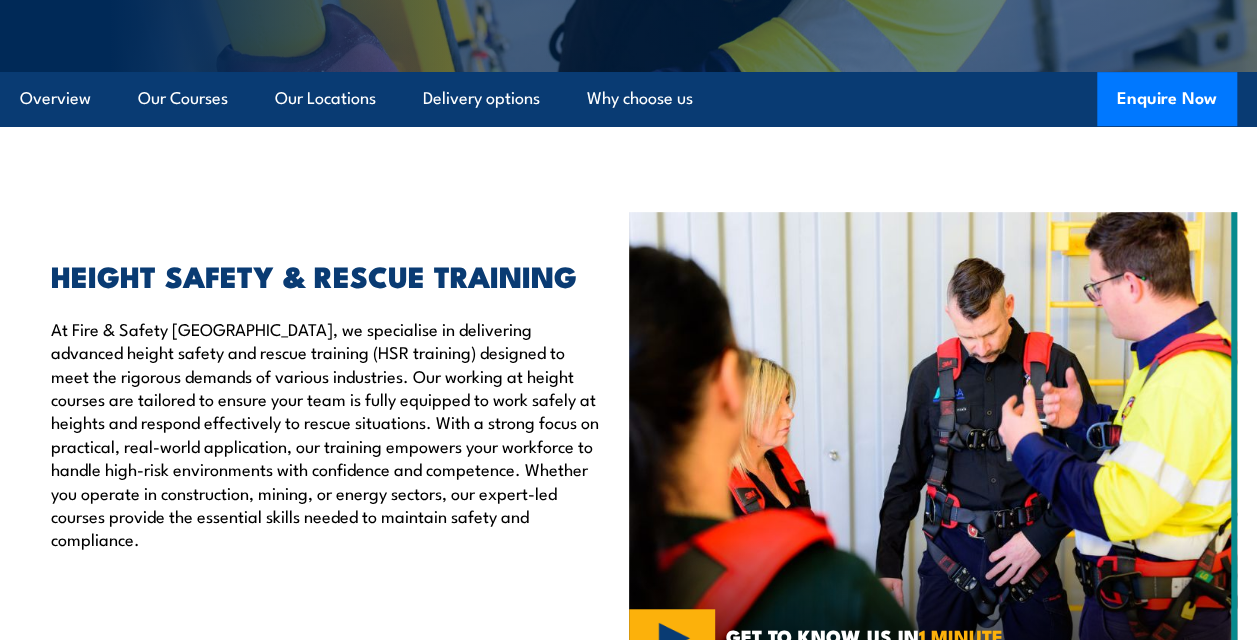 scroll, scrollTop: 490, scrollLeft: 0, axis: vertical 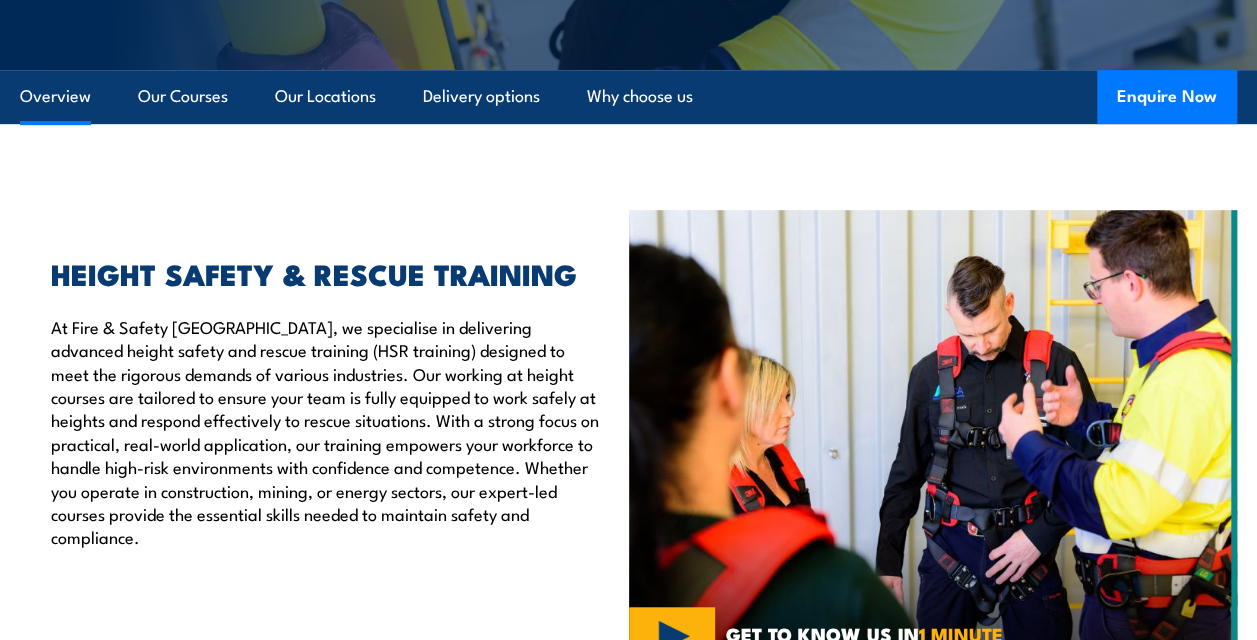 click on "Overview" at bounding box center (55, 96) 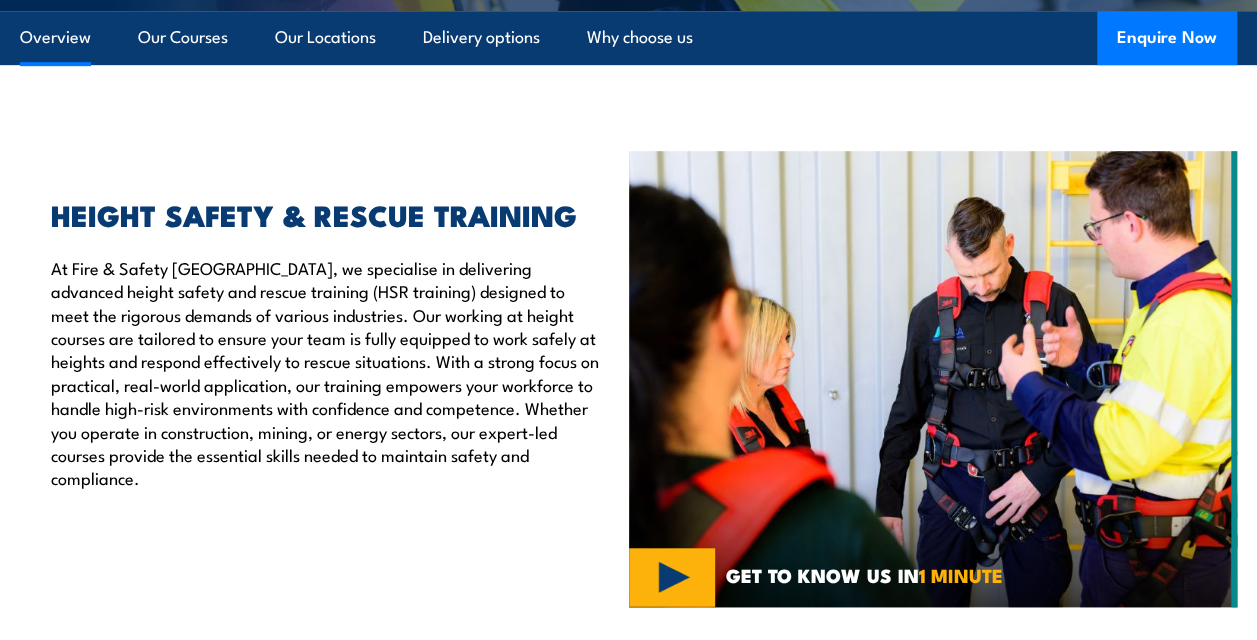 scroll, scrollTop: 490, scrollLeft: 0, axis: vertical 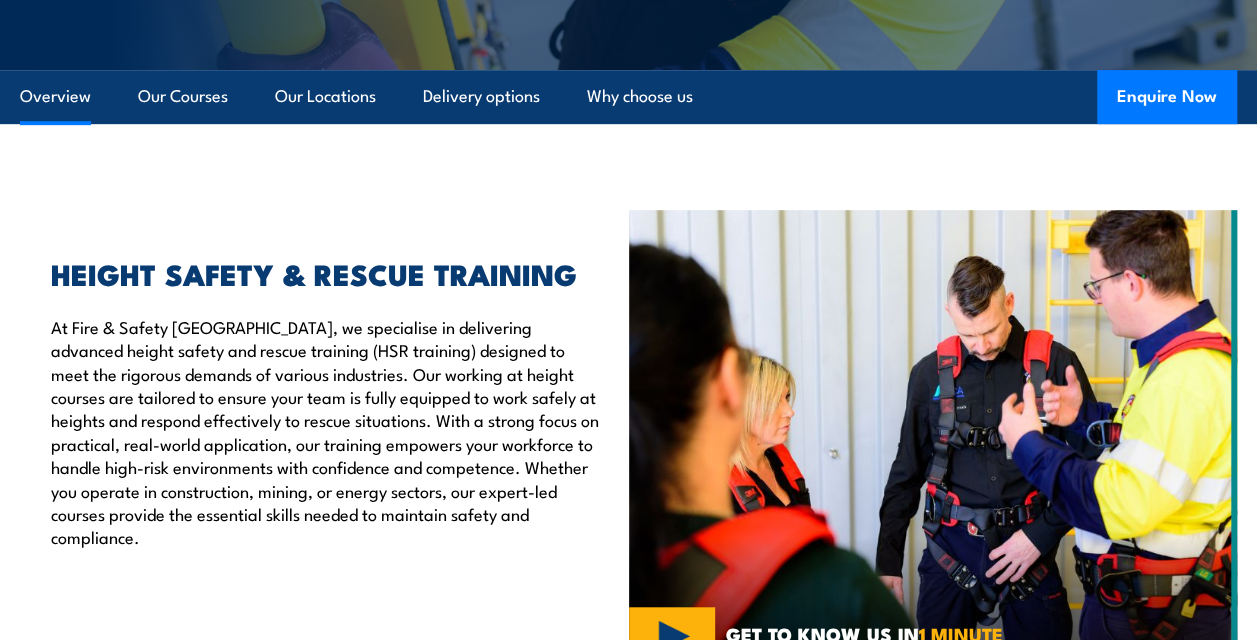 click on "Overview" at bounding box center (55, 96) 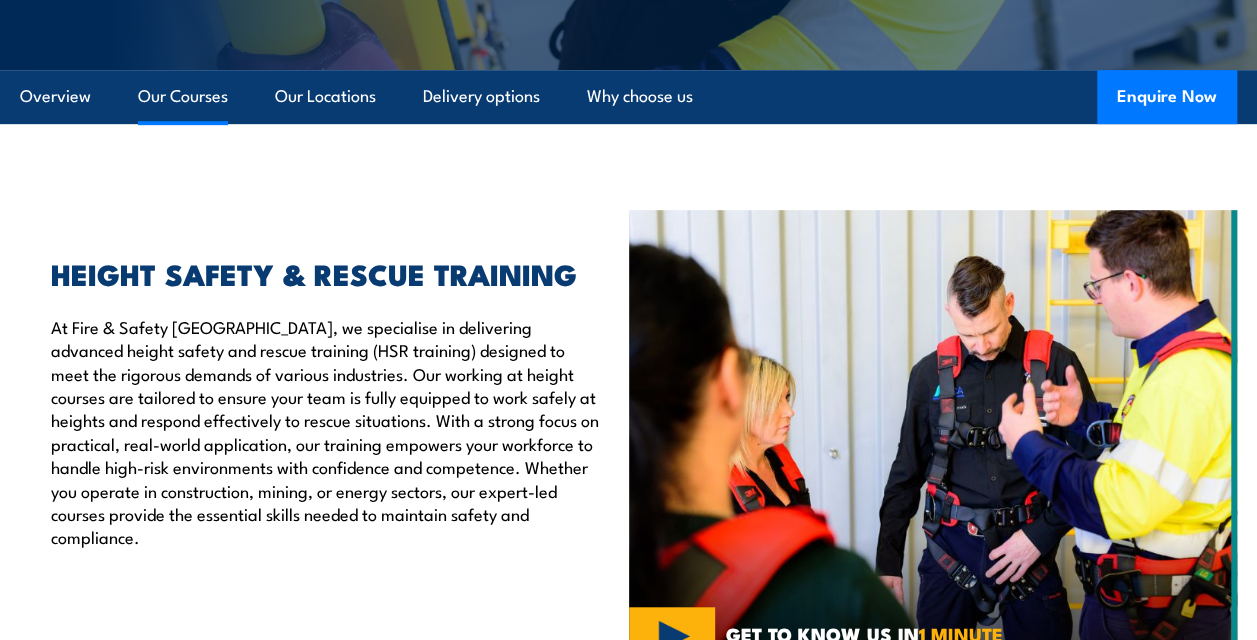 click on "Our Courses" at bounding box center (183, 96) 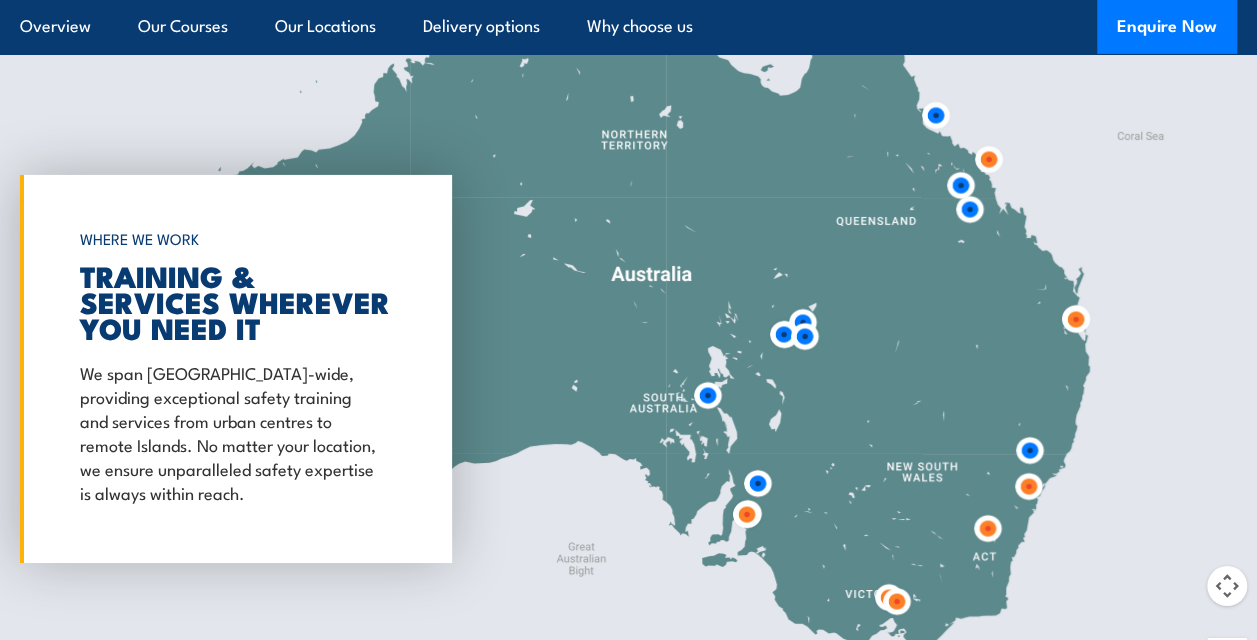 scroll, scrollTop: 3279, scrollLeft: 0, axis: vertical 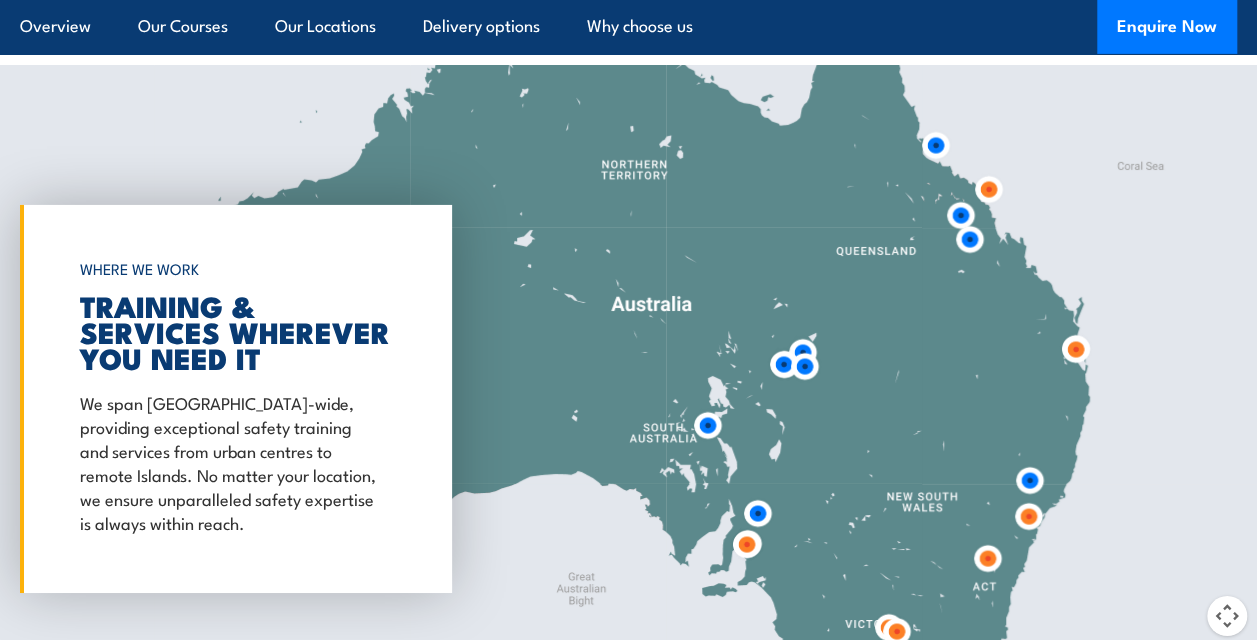 click at bounding box center [746, 544] 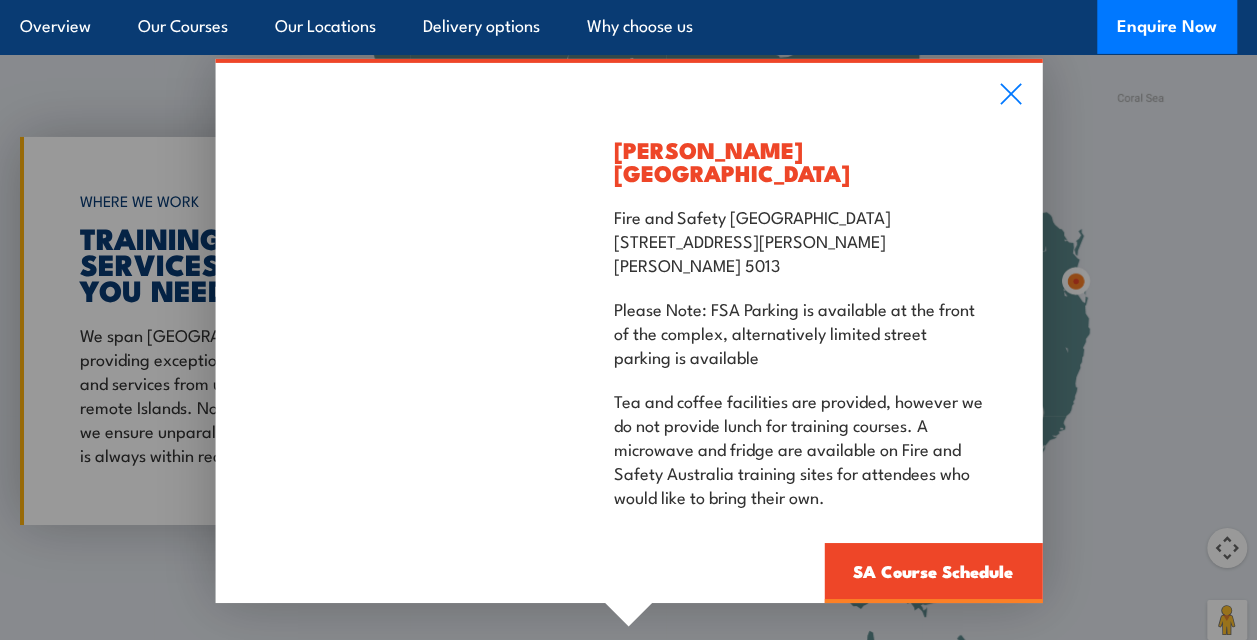 scroll, scrollTop: 3379, scrollLeft: 0, axis: vertical 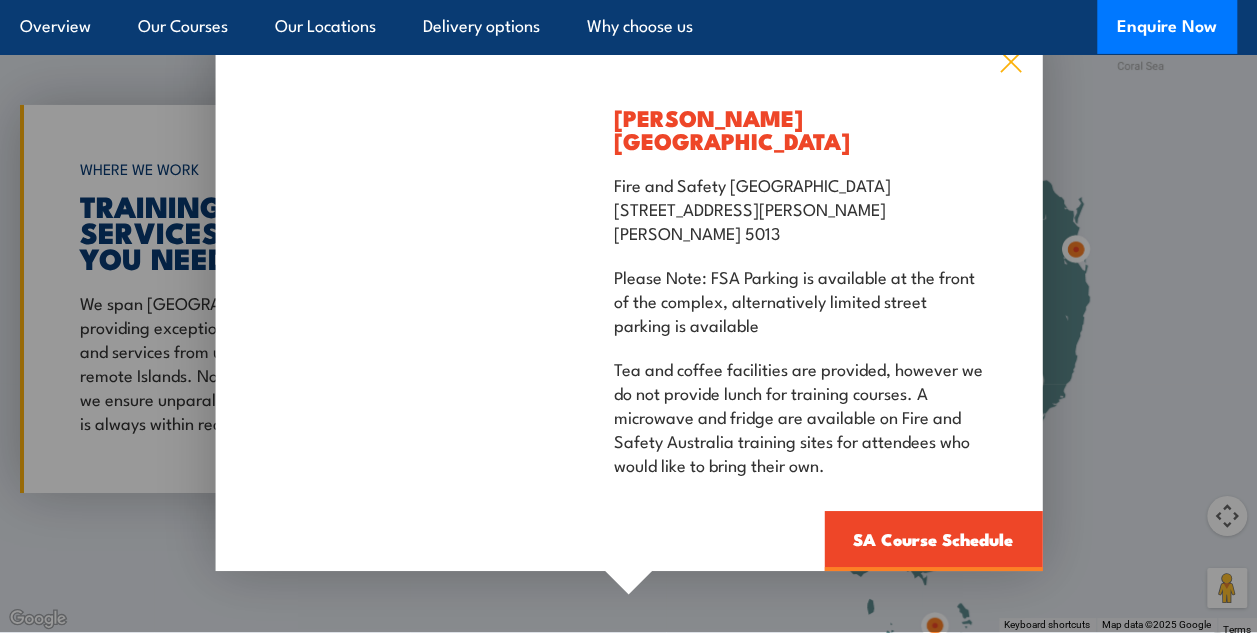 click 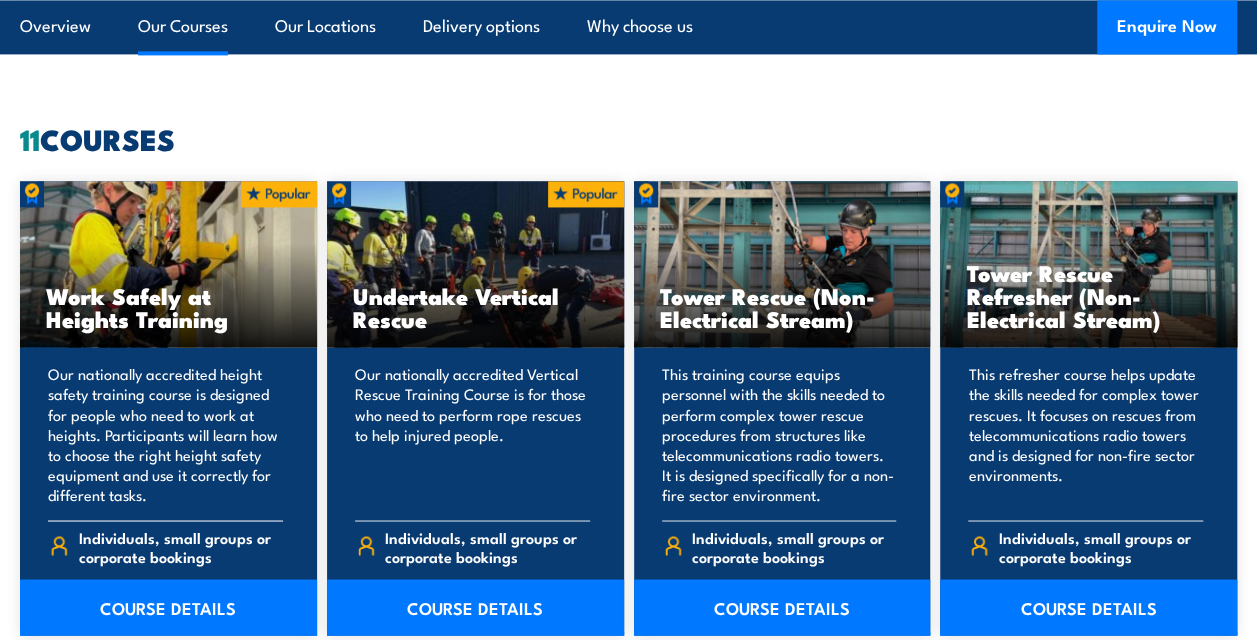 scroll, scrollTop: 1579, scrollLeft: 0, axis: vertical 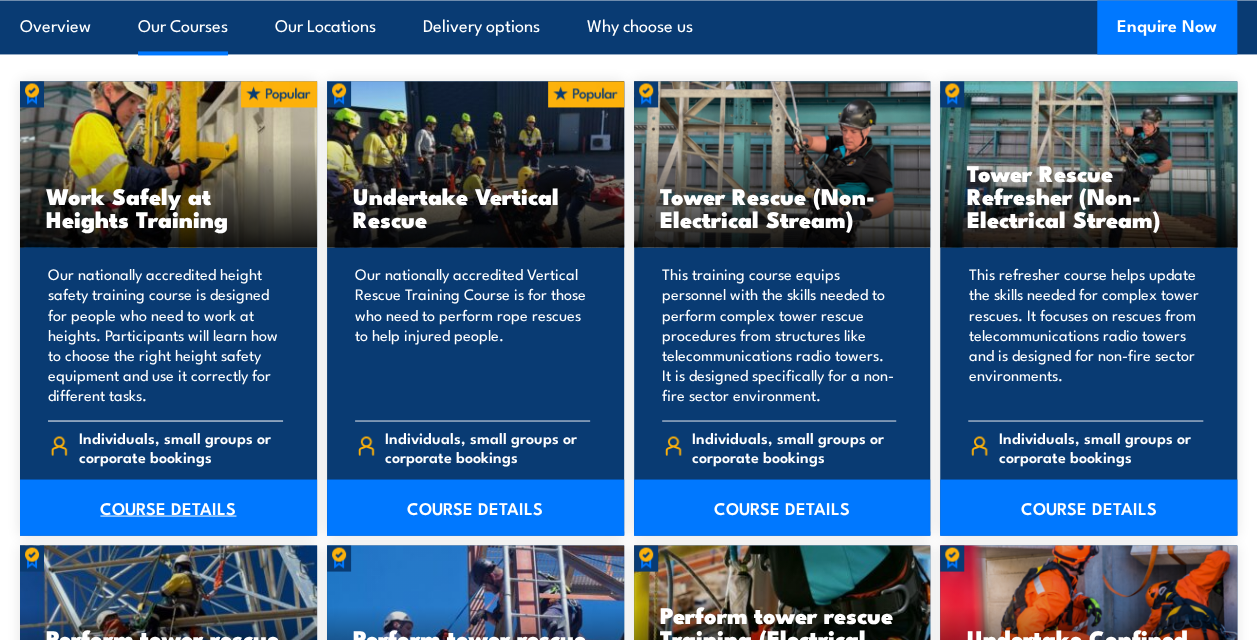 click on "COURSE DETAILS" at bounding box center [168, 507] 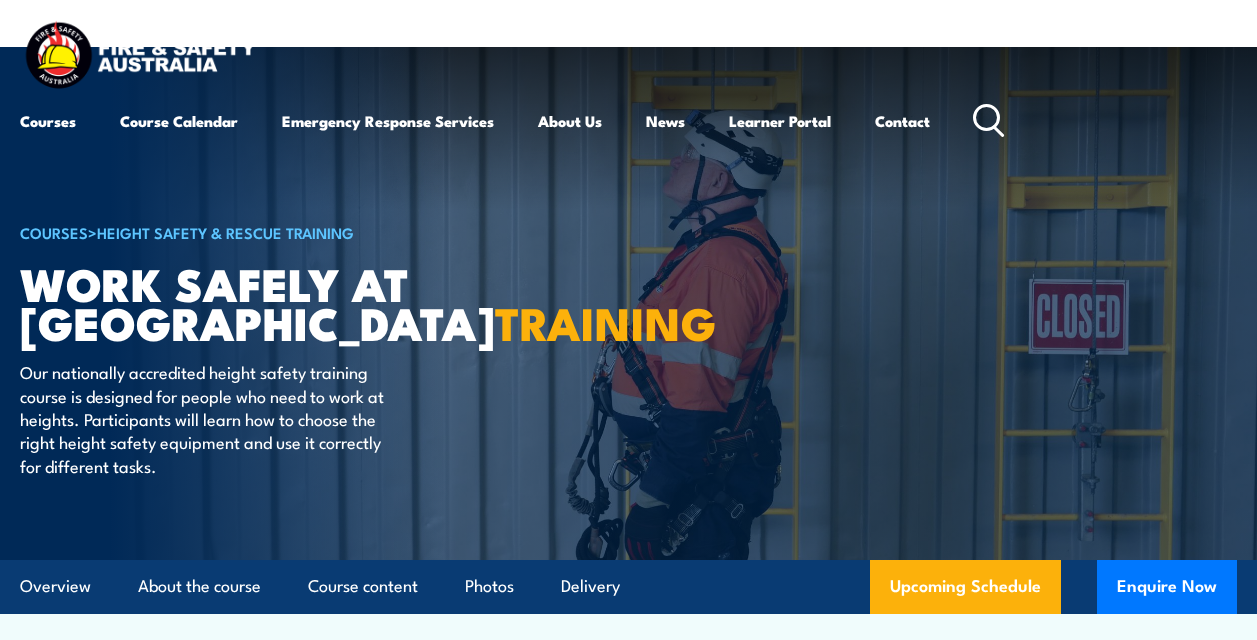 scroll, scrollTop: 0, scrollLeft: 0, axis: both 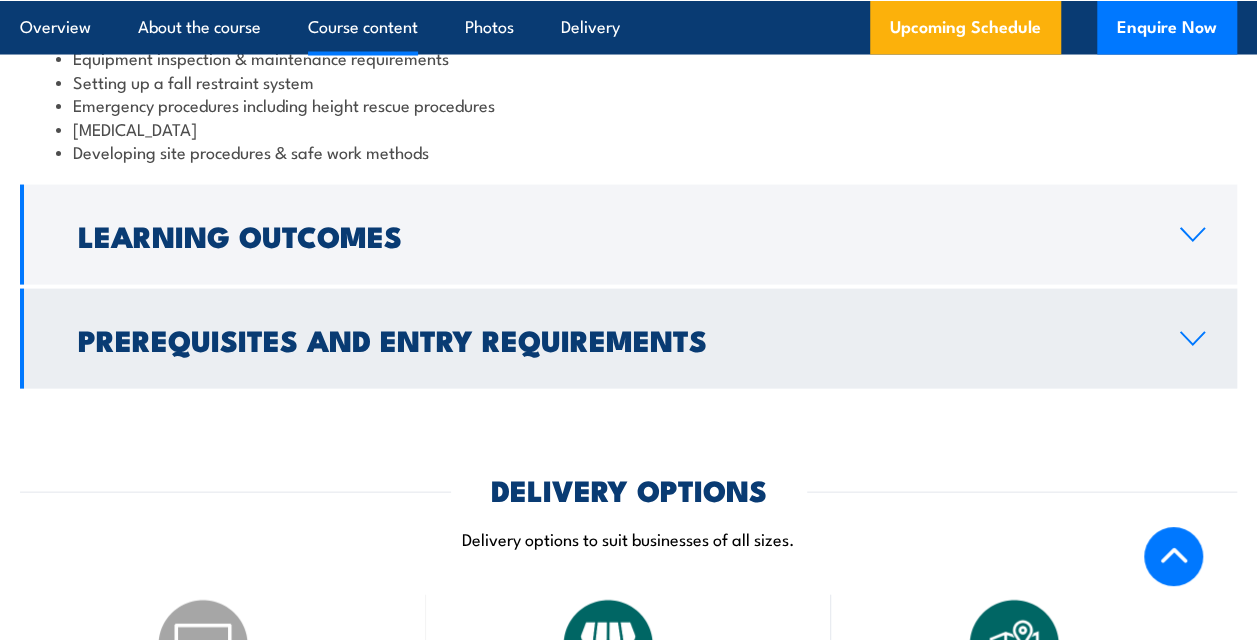 click on "Prerequisites and Entry Requirements" at bounding box center (628, 339) 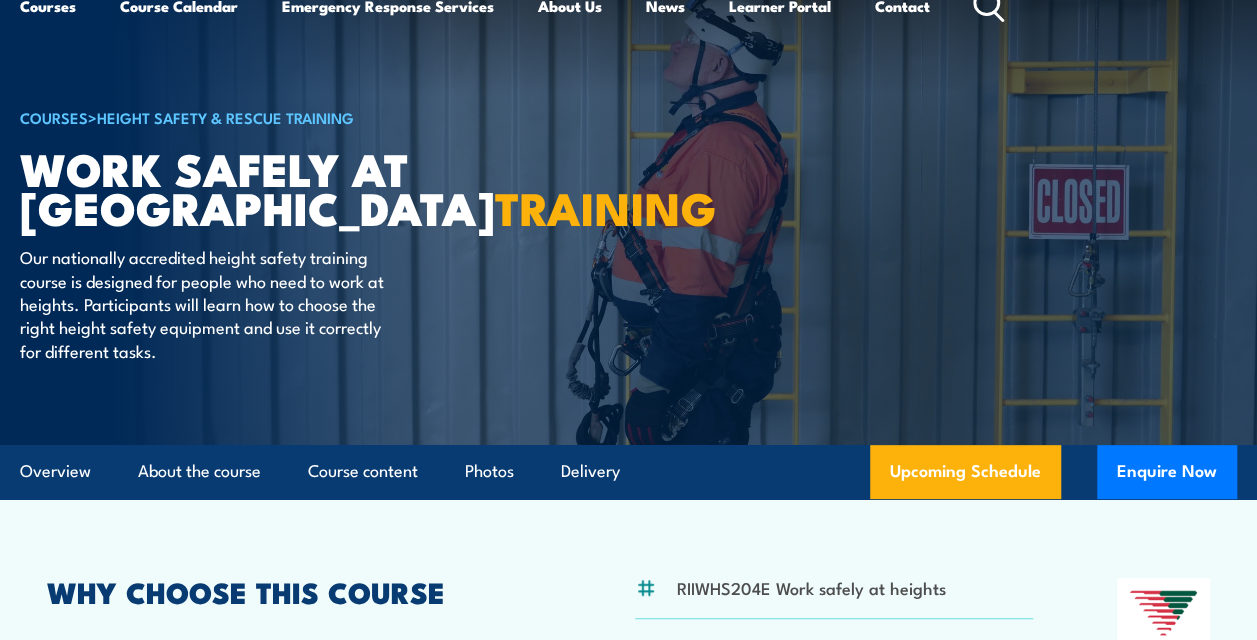 scroll, scrollTop: 0, scrollLeft: 0, axis: both 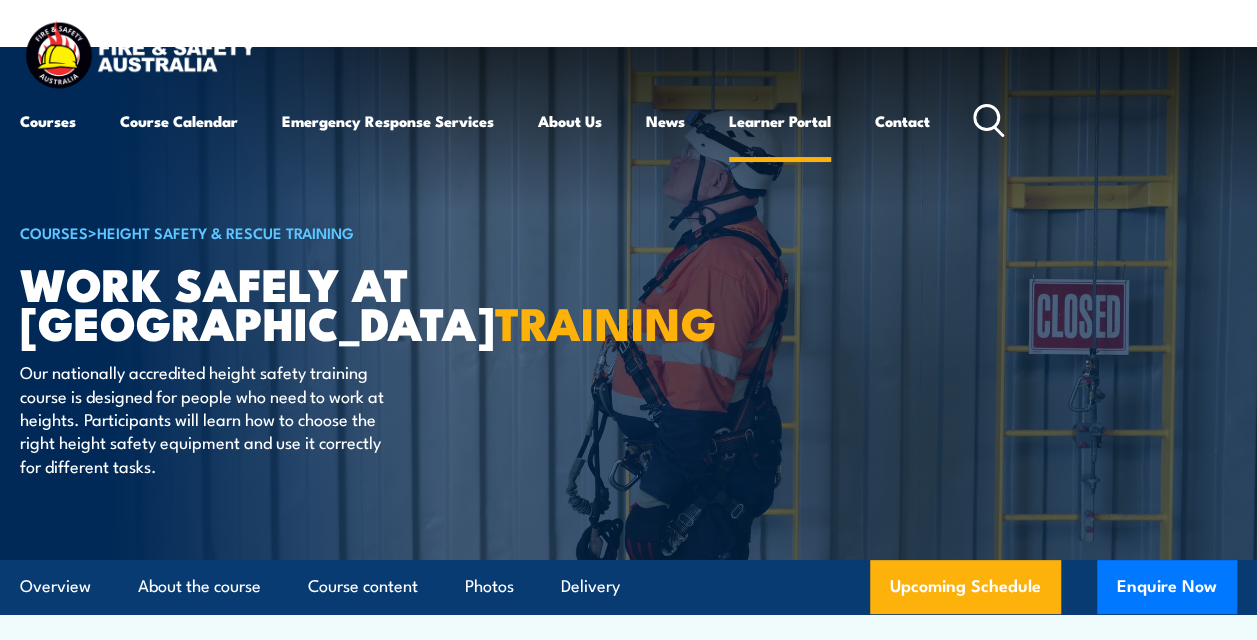 click on "Learner Portal" at bounding box center [780, 121] 